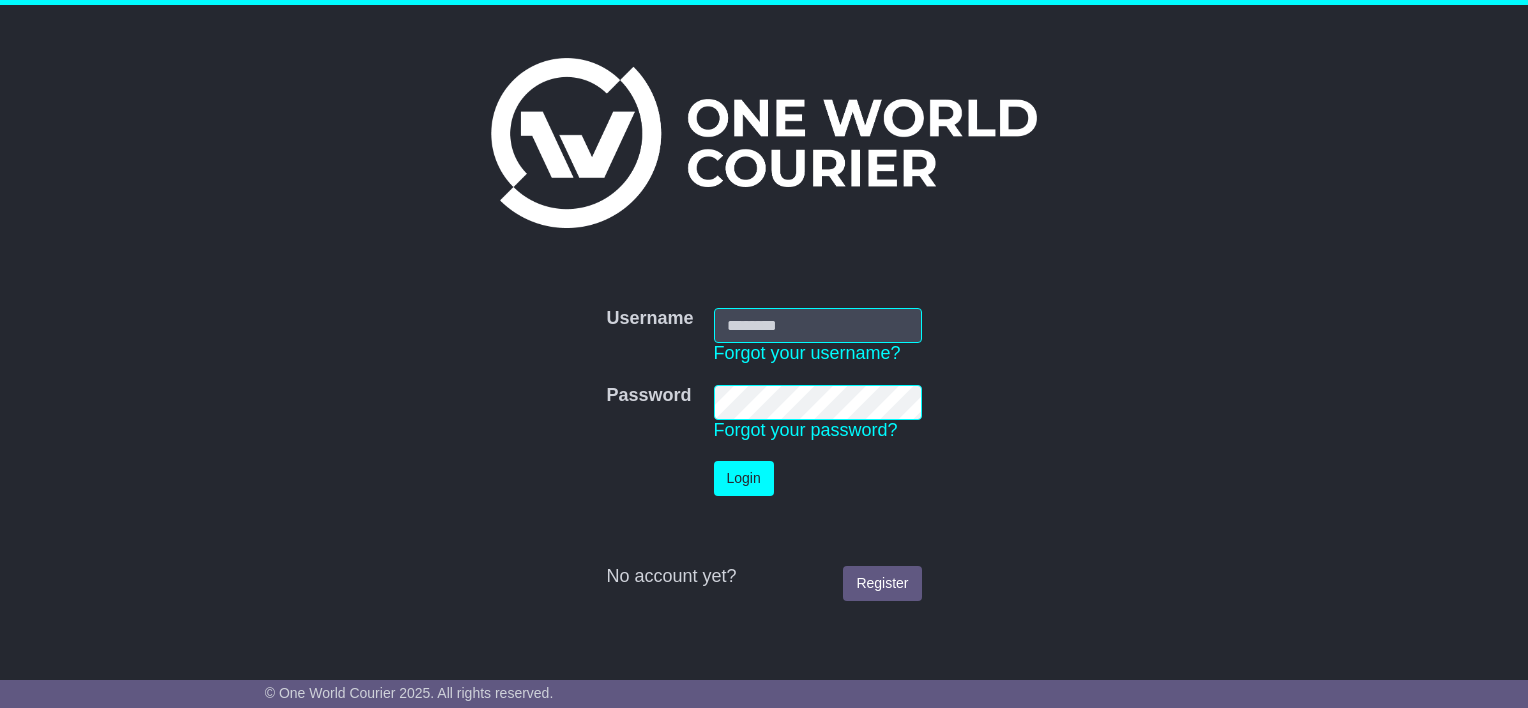 scroll, scrollTop: 0, scrollLeft: 0, axis: both 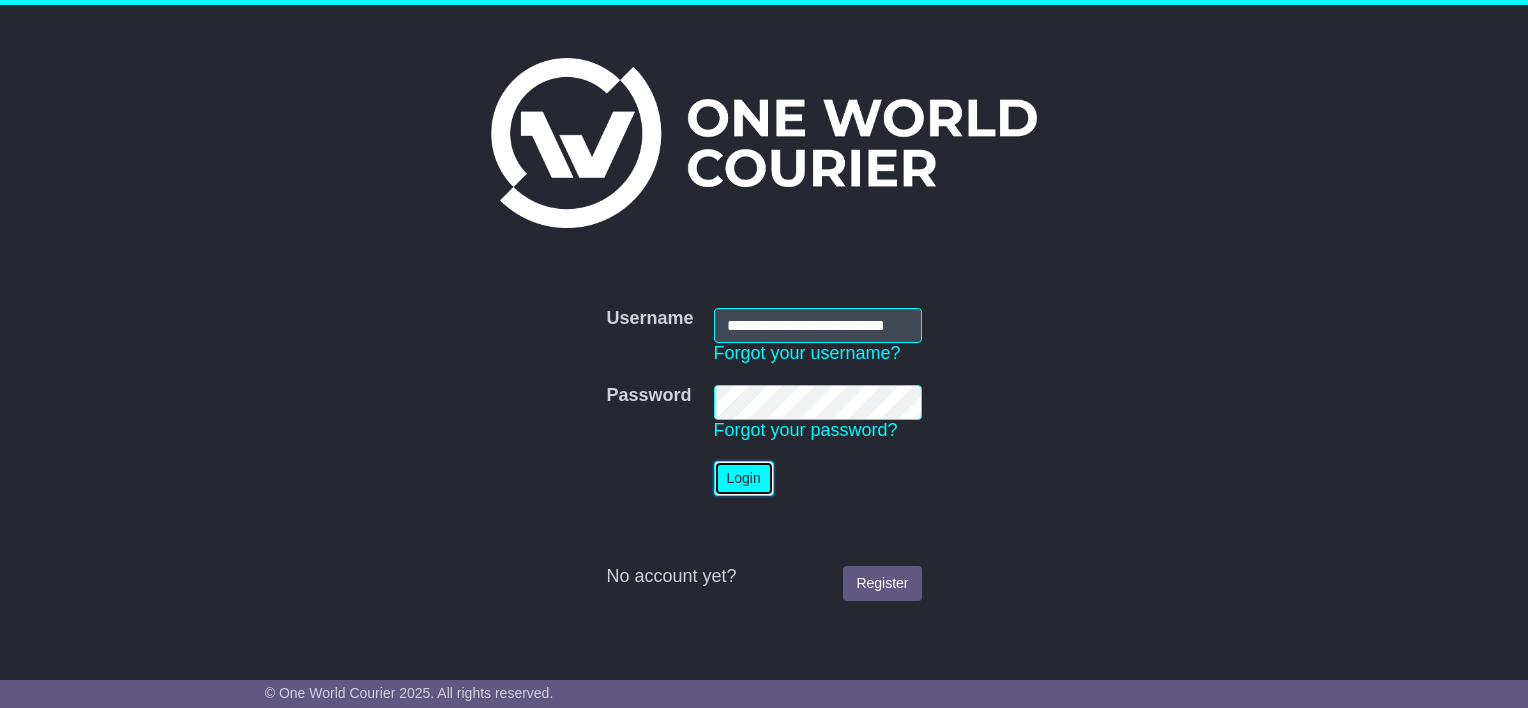 click on "Login" at bounding box center [744, 478] 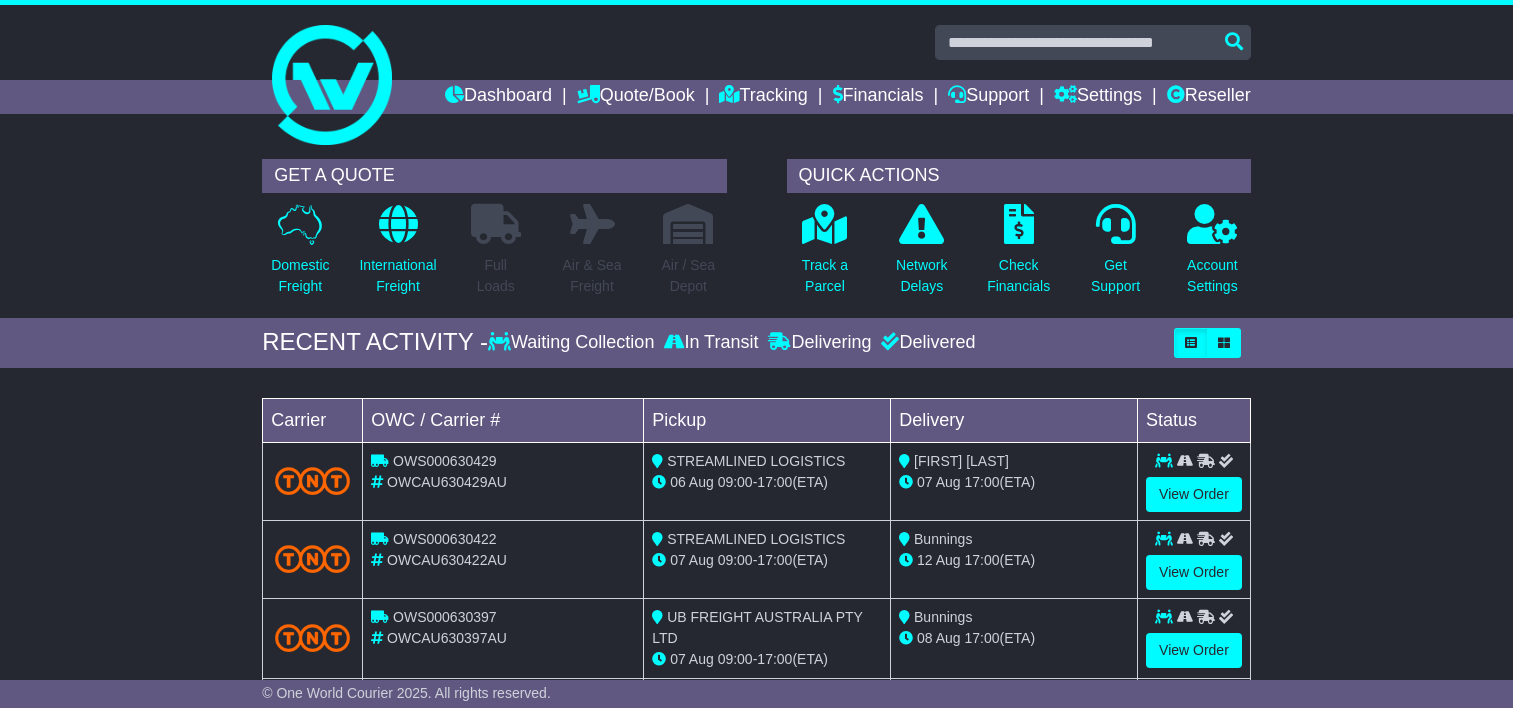 scroll, scrollTop: 0, scrollLeft: 0, axis: both 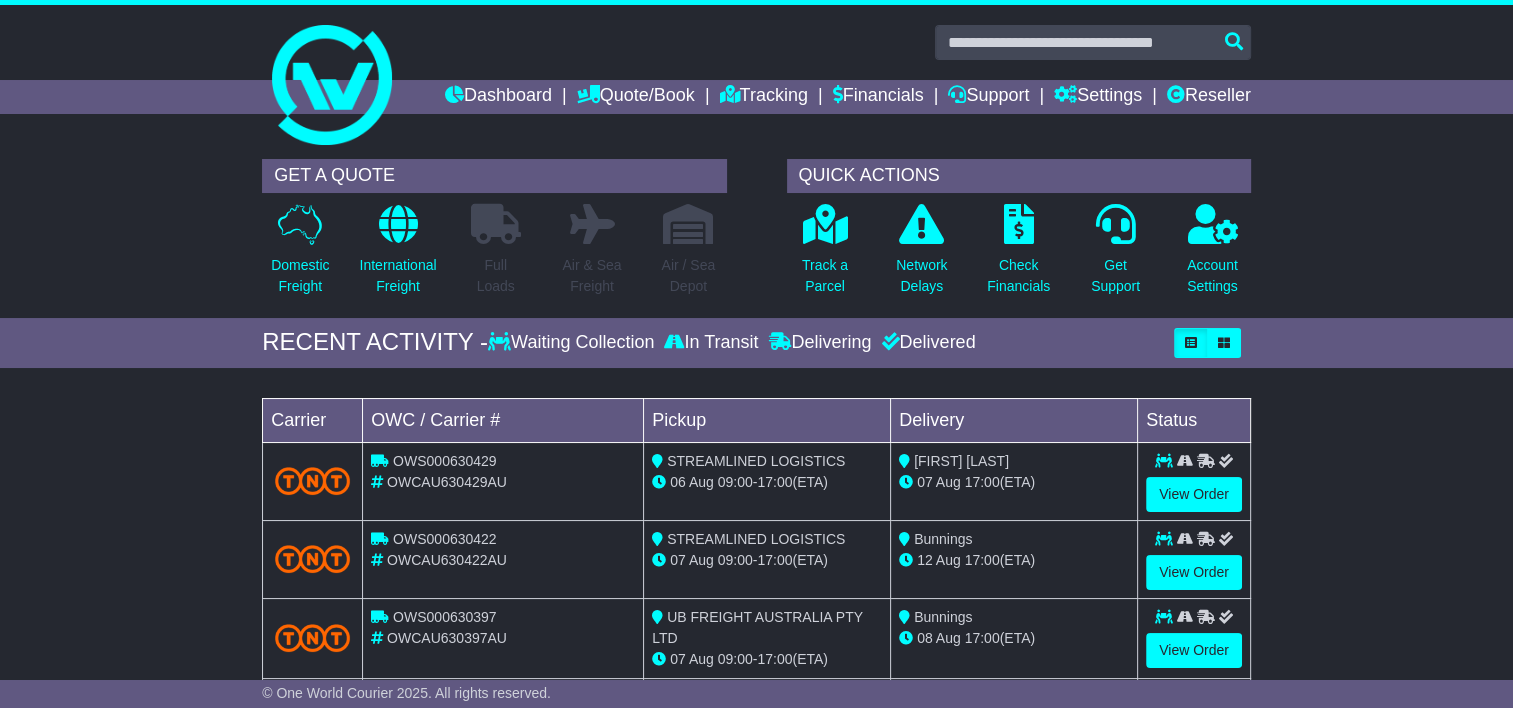 click on "OWS000630422" at bounding box center (445, 539) 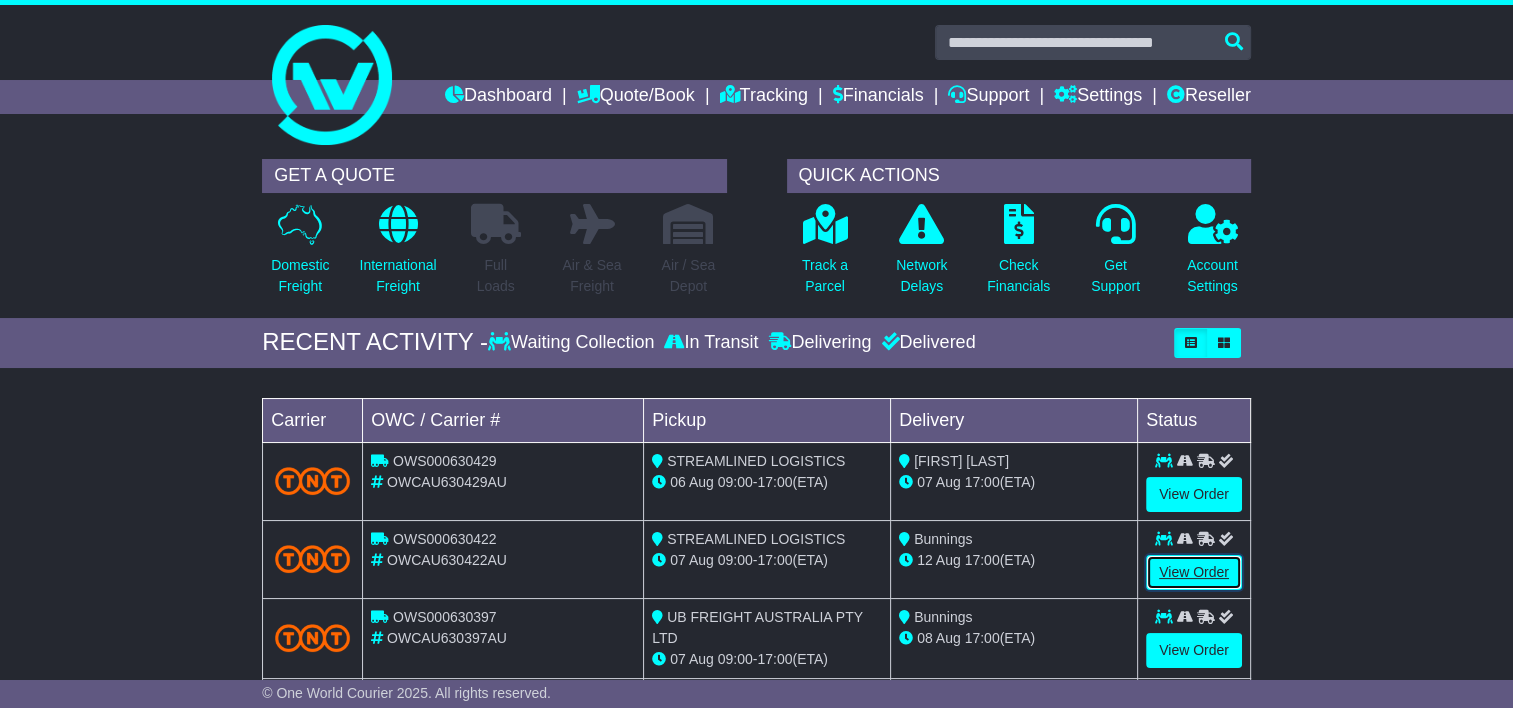 click on "View Order" at bounding box center [1194, 572] 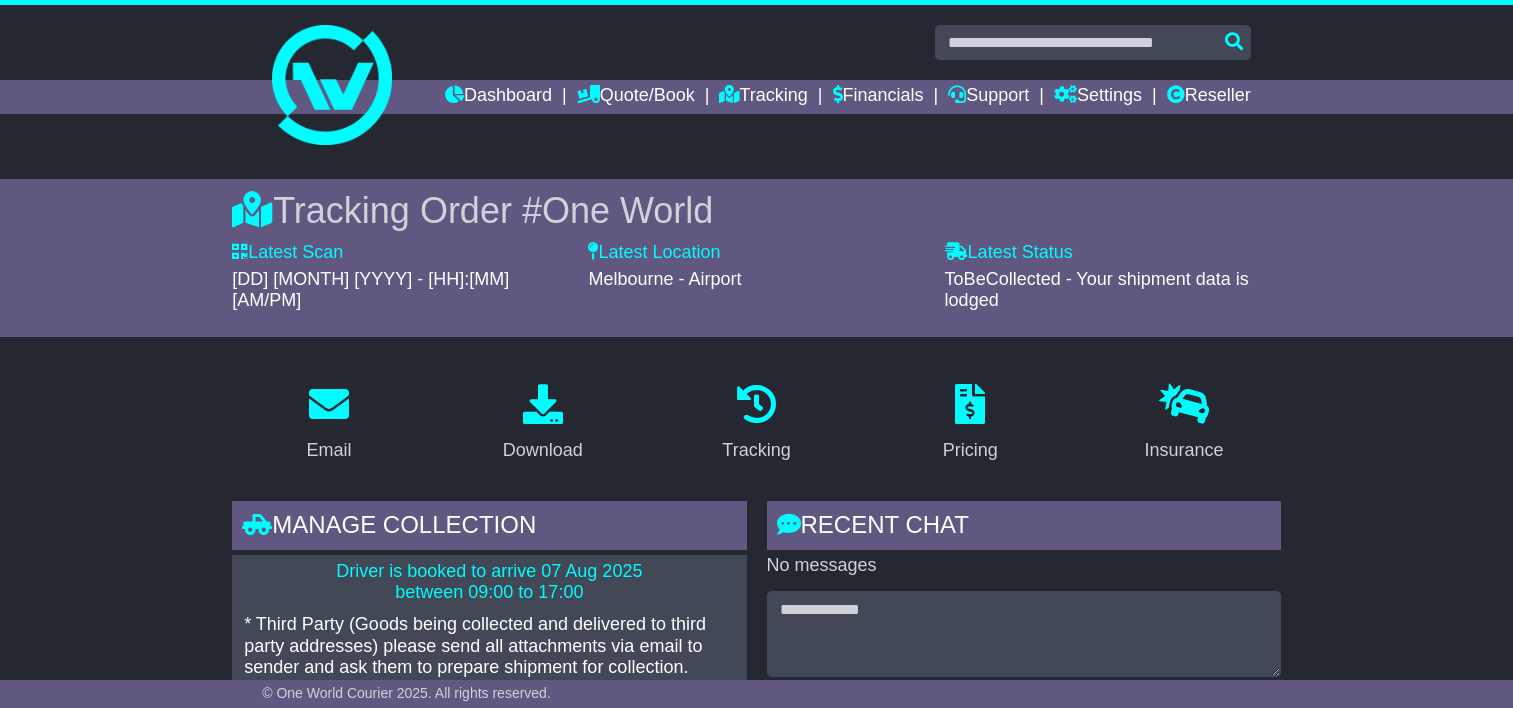 scroll, scrollTop: 585, scrollLeft: 0, axis: vertical 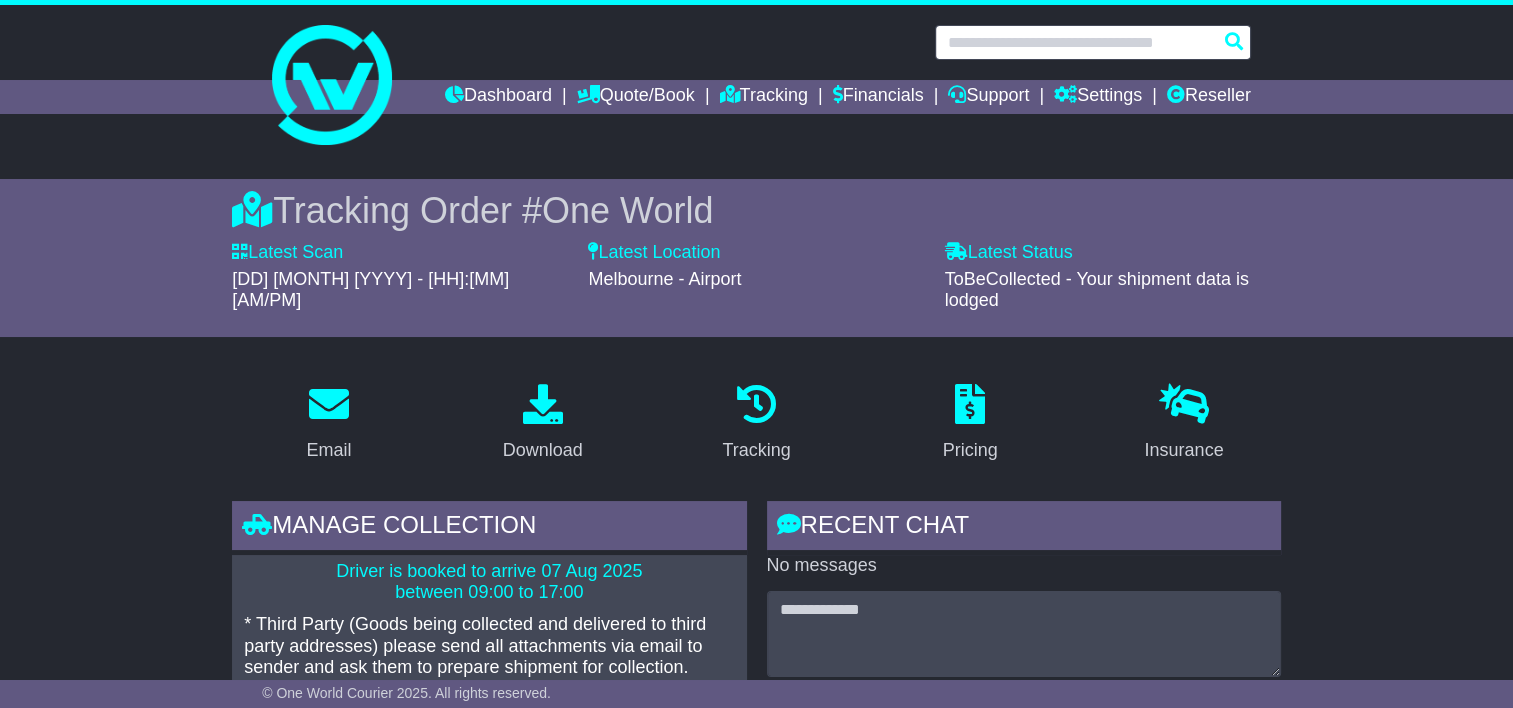 click at bounding box center (1093, 42) 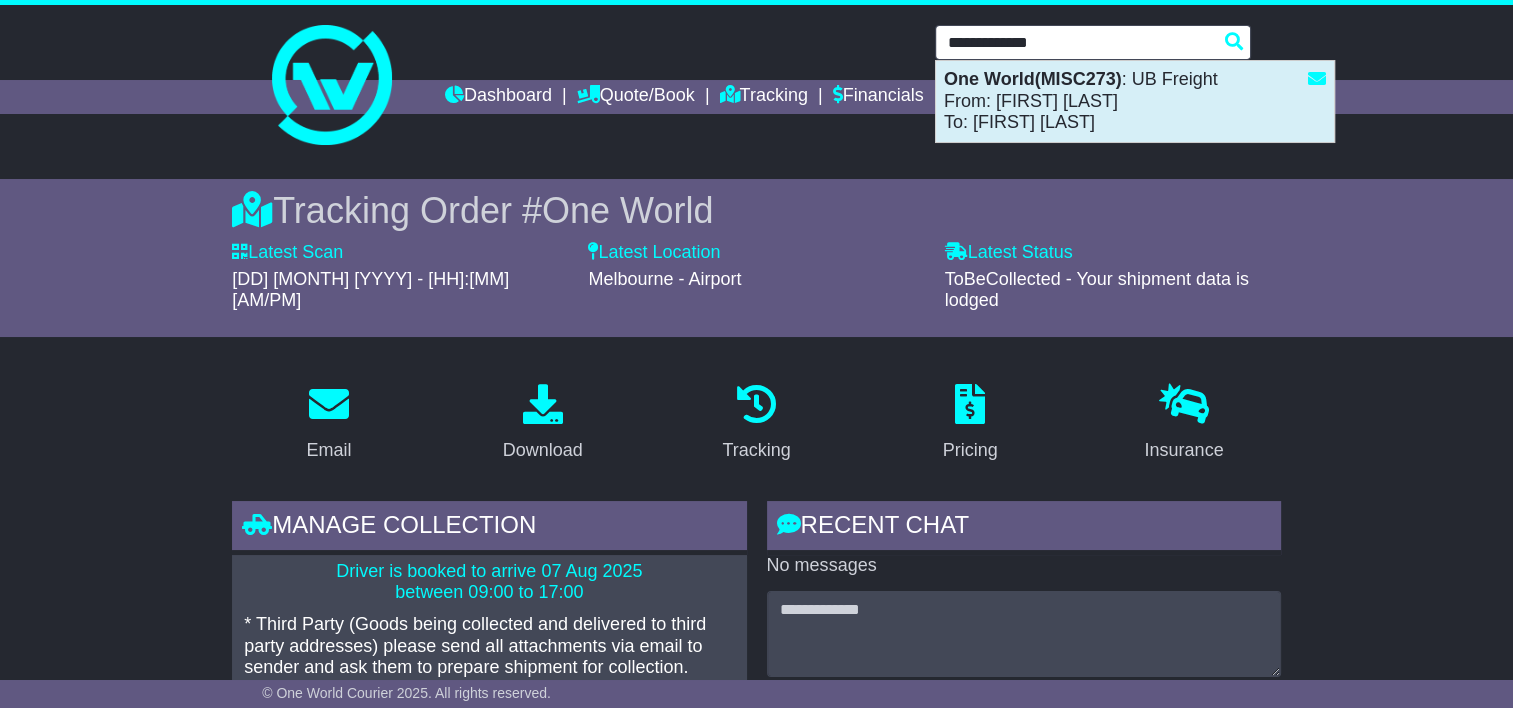 click on "OWS000626029(MISC273)" at bounding box center [1033, 79] 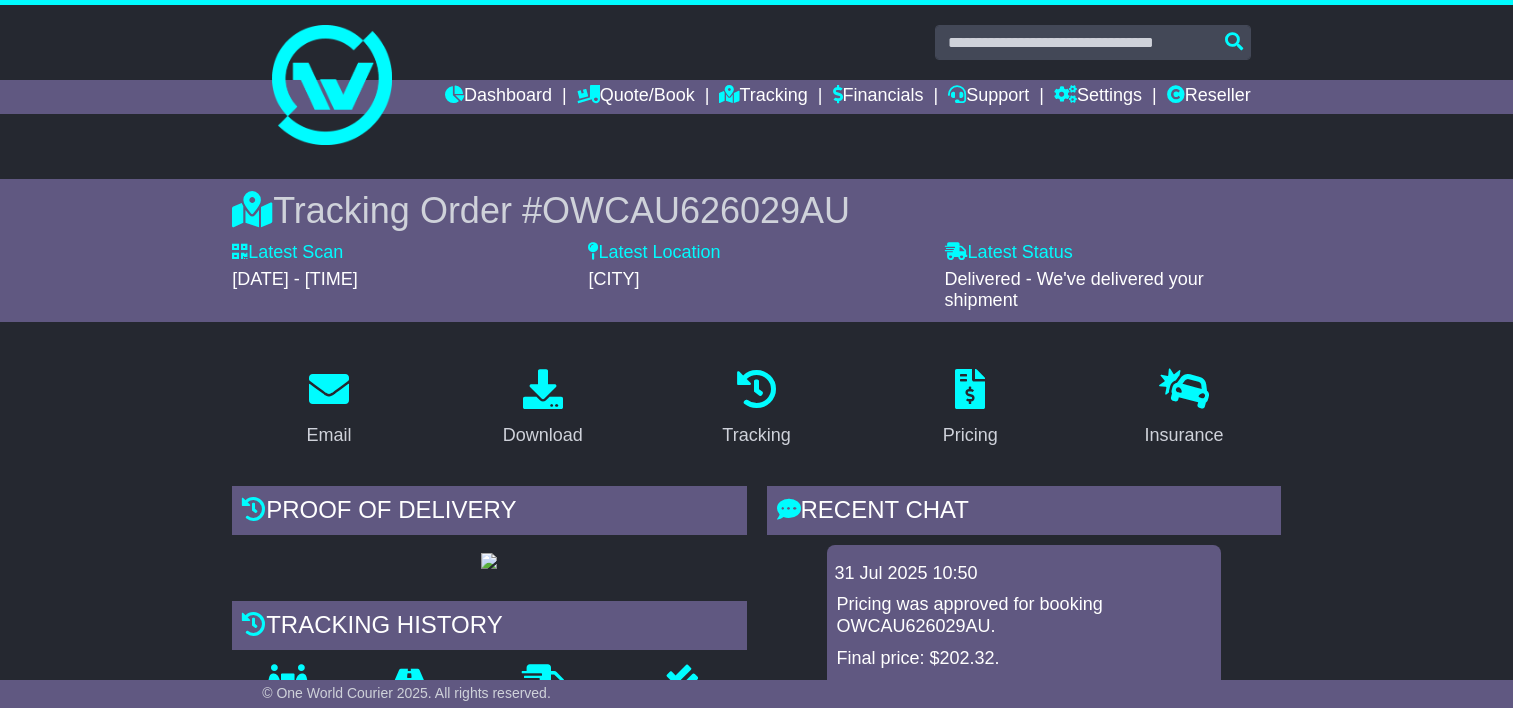 scroll, scrollTop: 258, scrollLeft: 0, axis: vertical 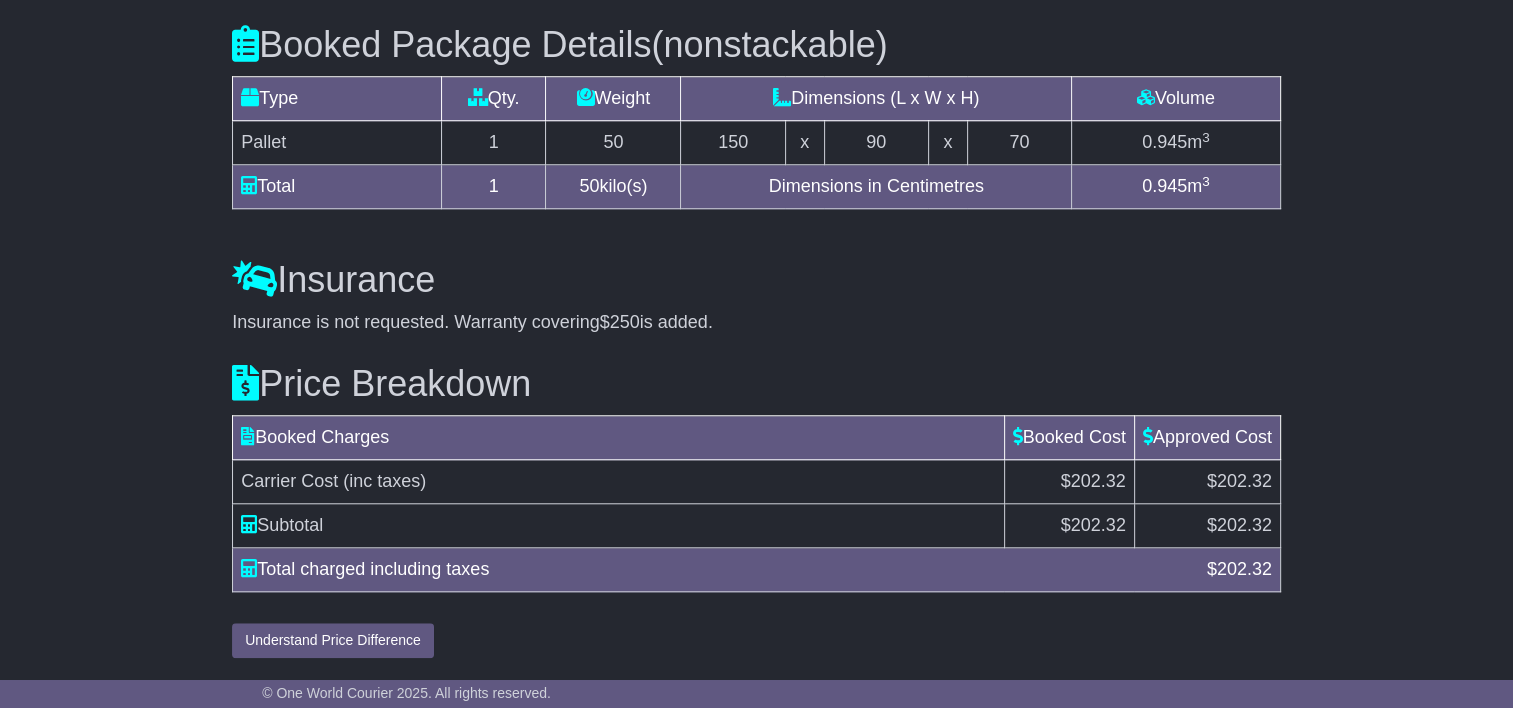 click on "Email
Download
Tracking
Pricing
Insurance" at bounding box center [756, -353] 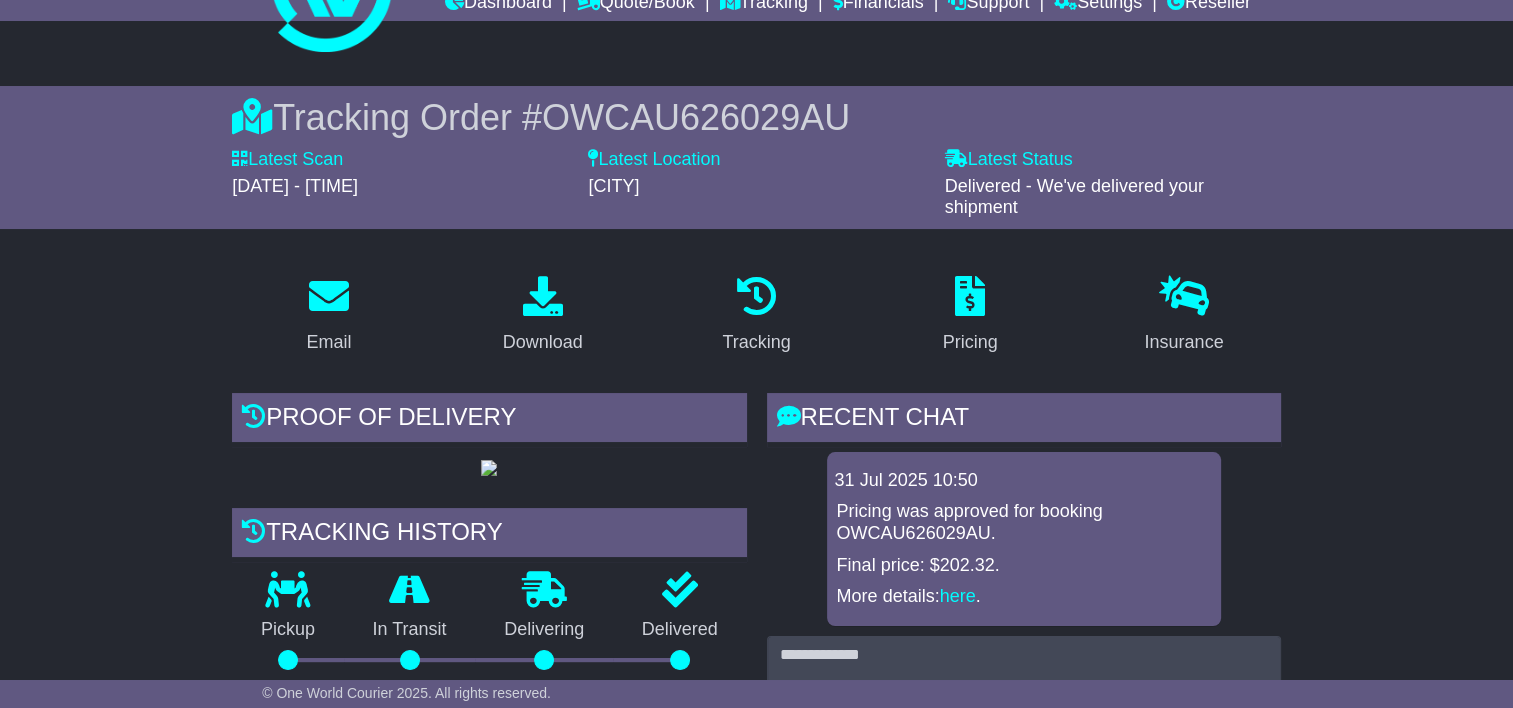 scroll, scrollTop: 0, scrollLeft: 0, axis: both 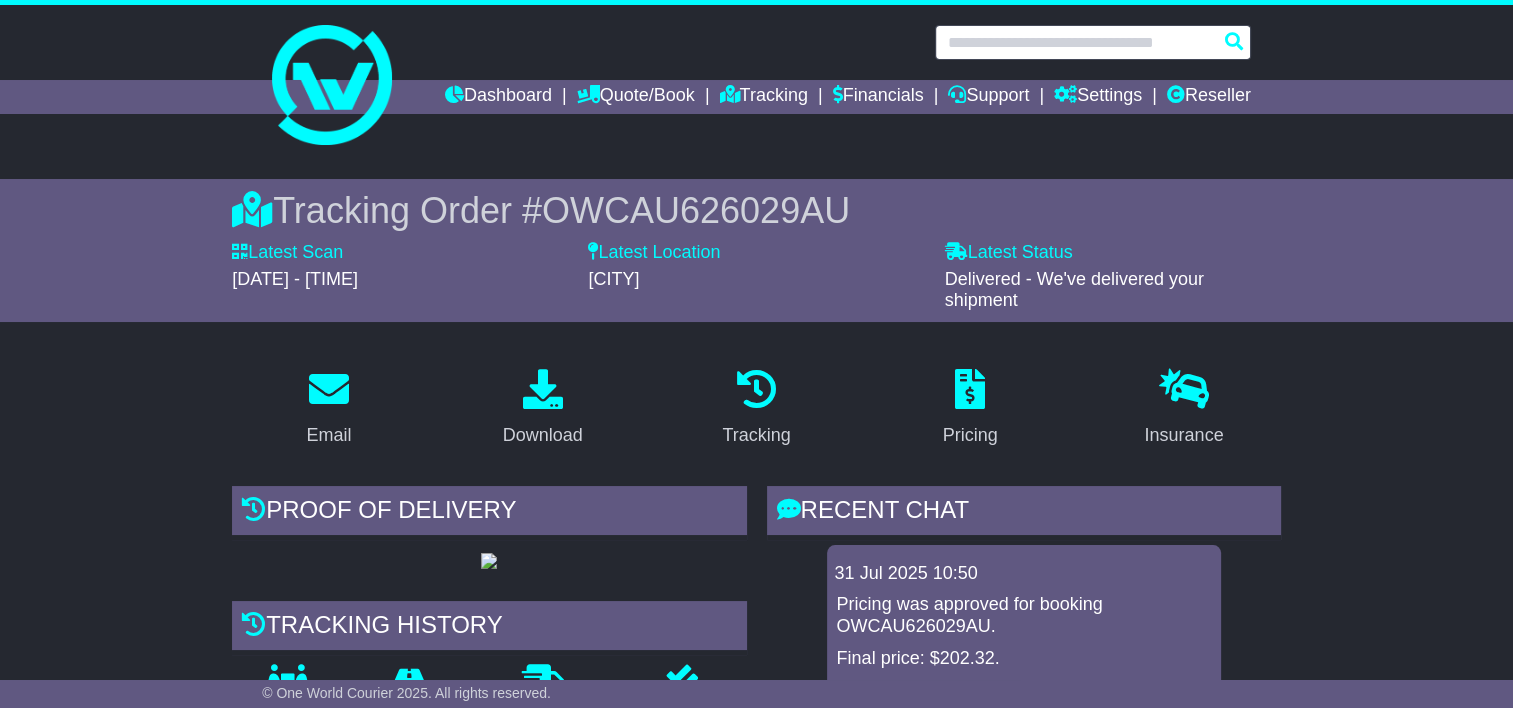 click at bounding box center [1093, 42] 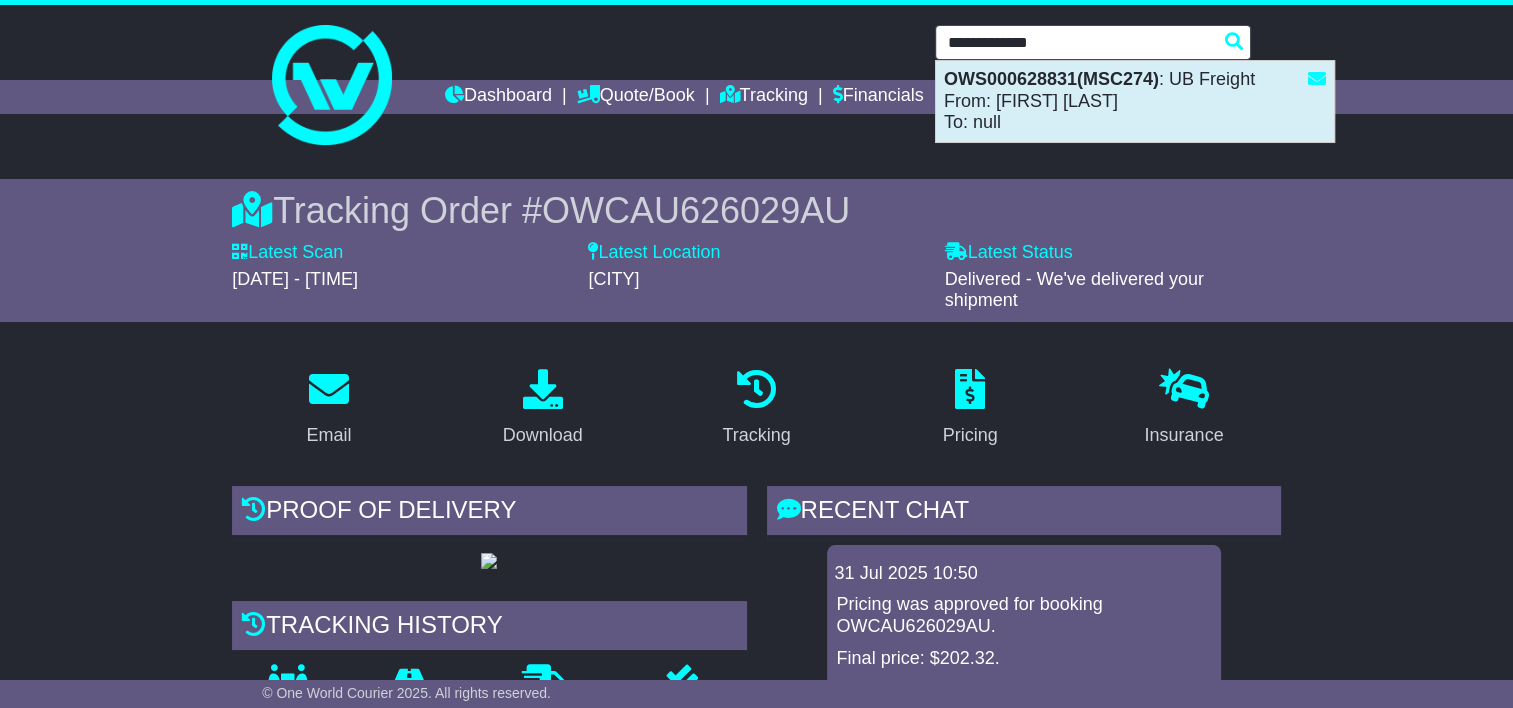 click on "OWS000628831(MSC274)" at bounding box center (1051, 79) 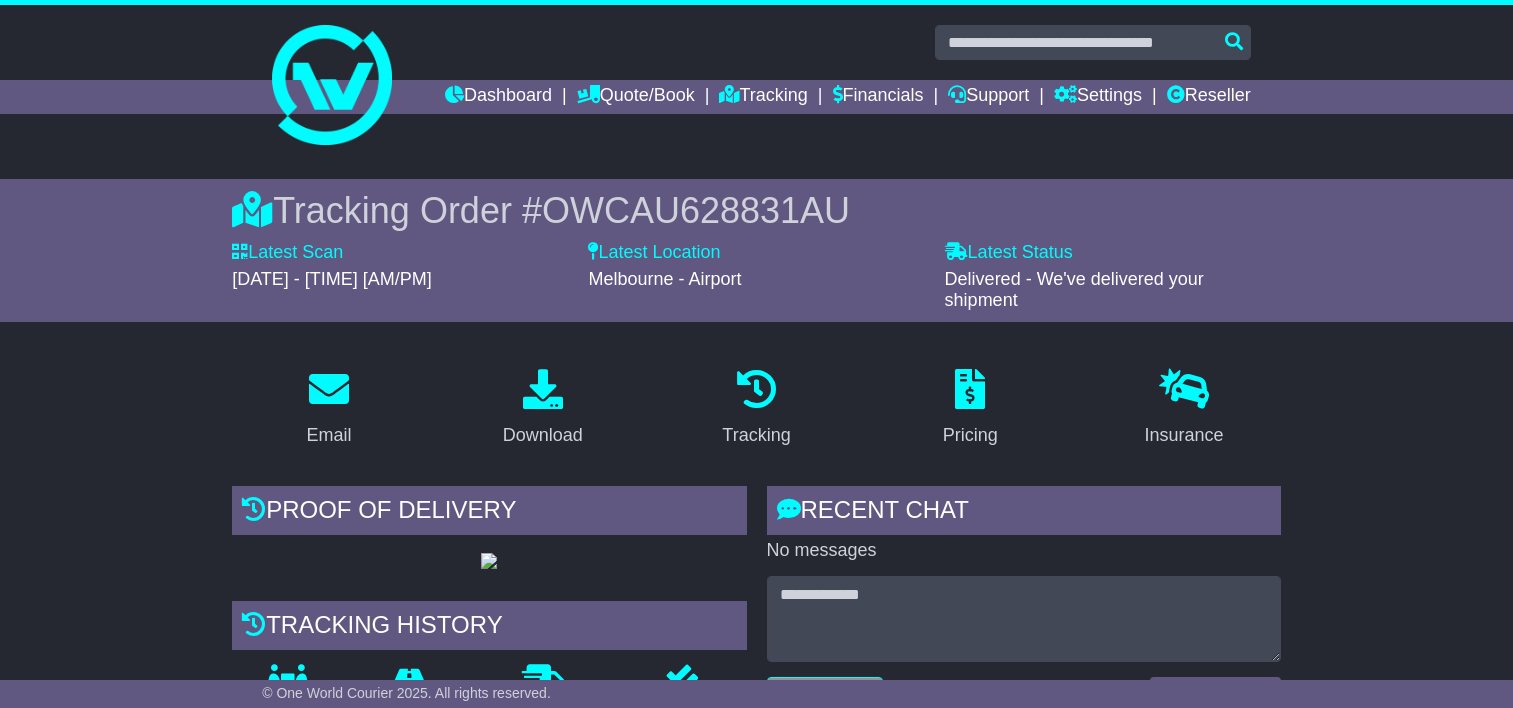 scroll, scrollTop: 400, scrollLeft: 0, axis: vertical 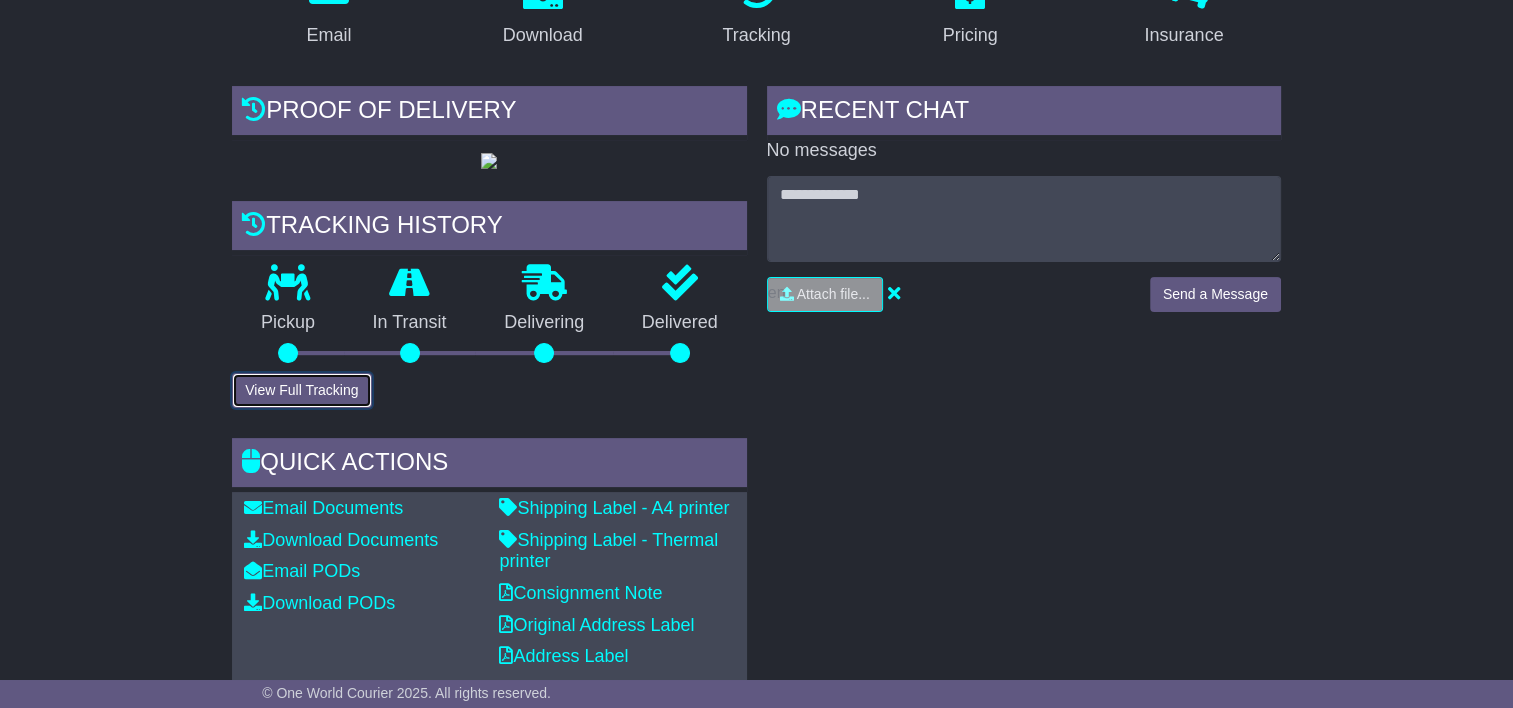 click on "View Full Tracking" at bounding box center [301, 390] 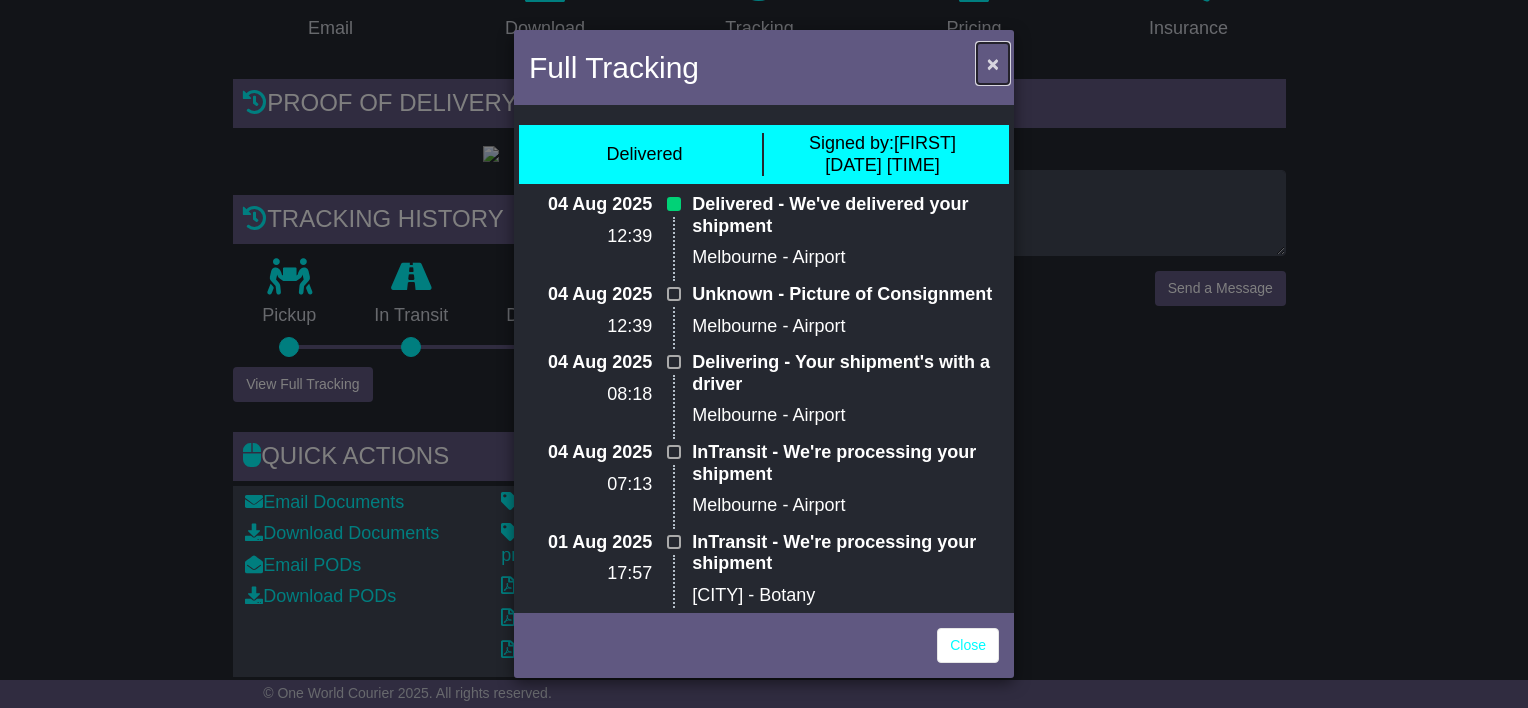 click on "×" at bounding box center [993, 63] 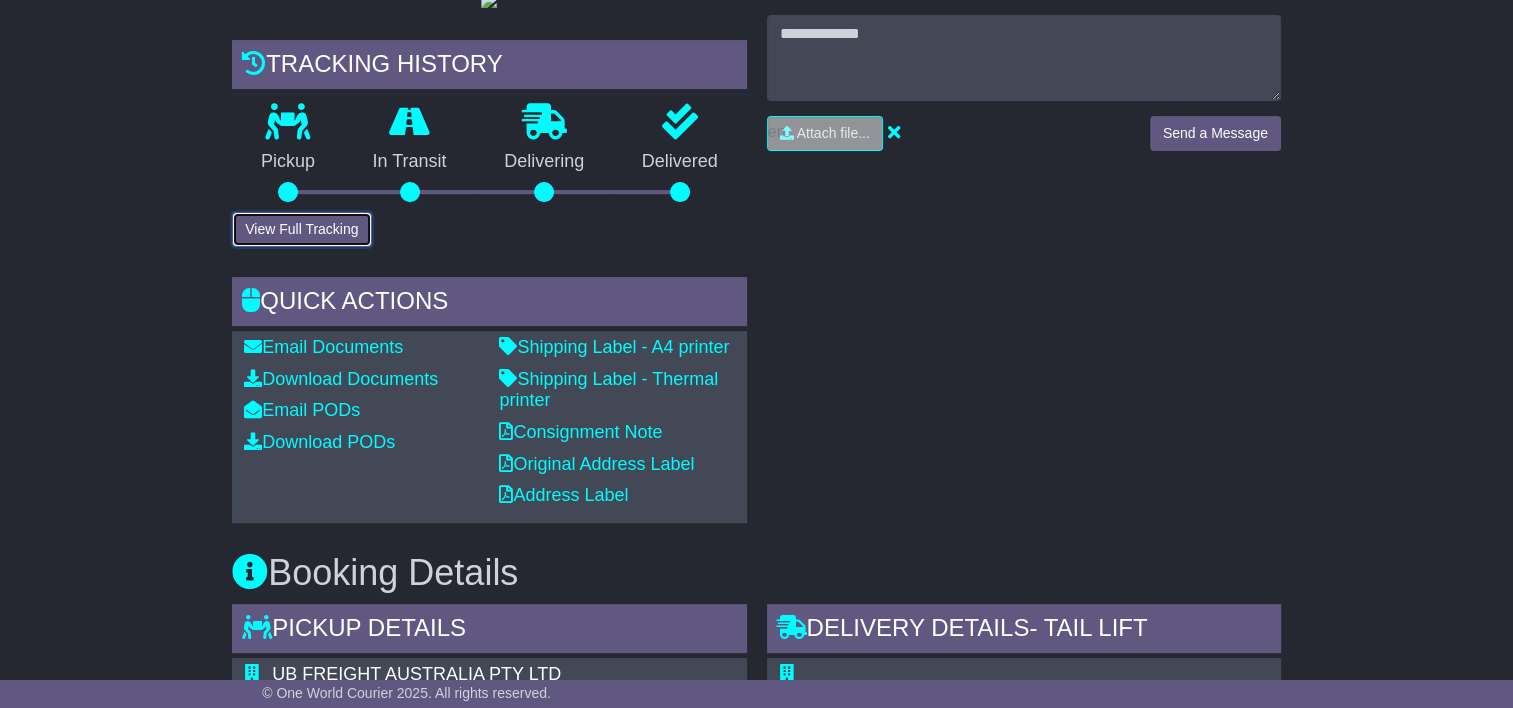 scroll, scrollTop: 600, scrollLeft: 0, axis: vertical 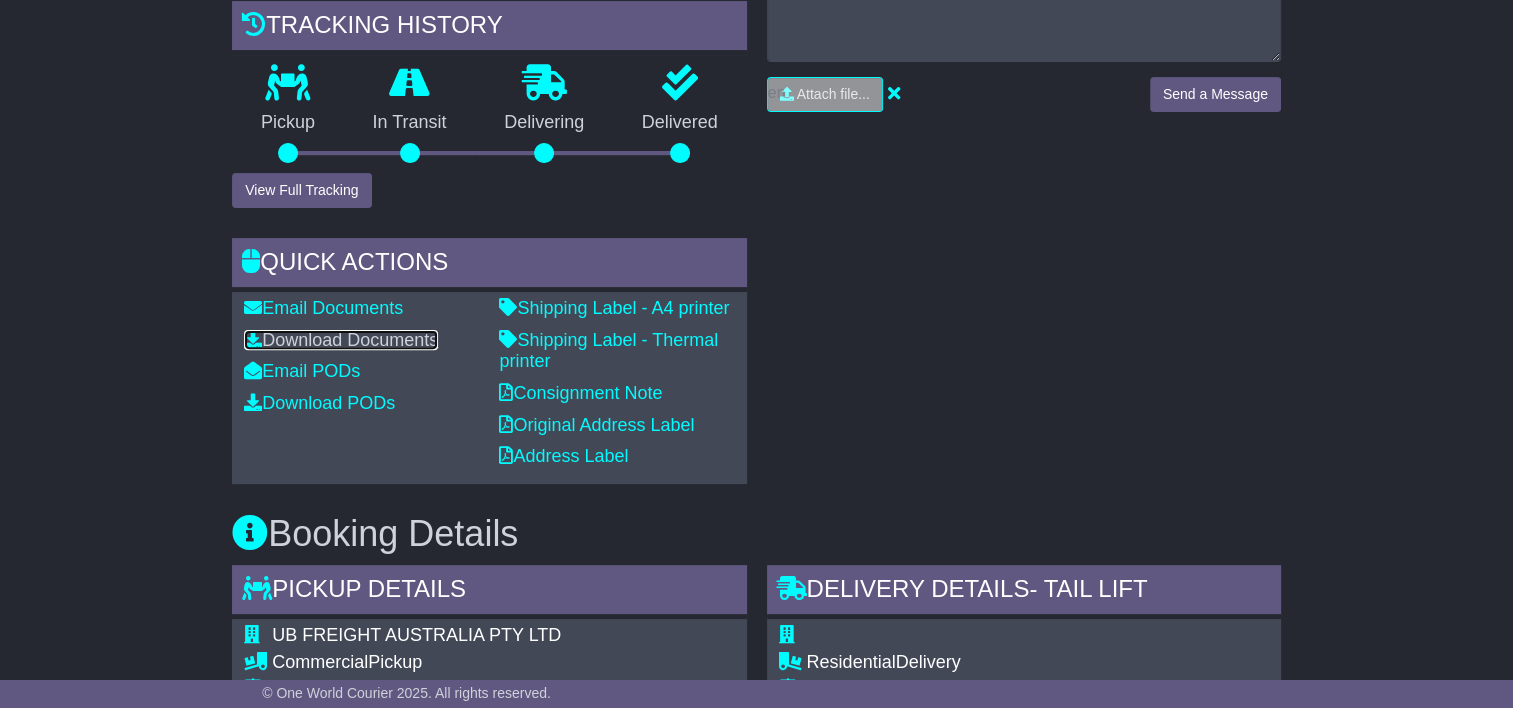 click on "Download Documents" at bounding box center [341, 340] 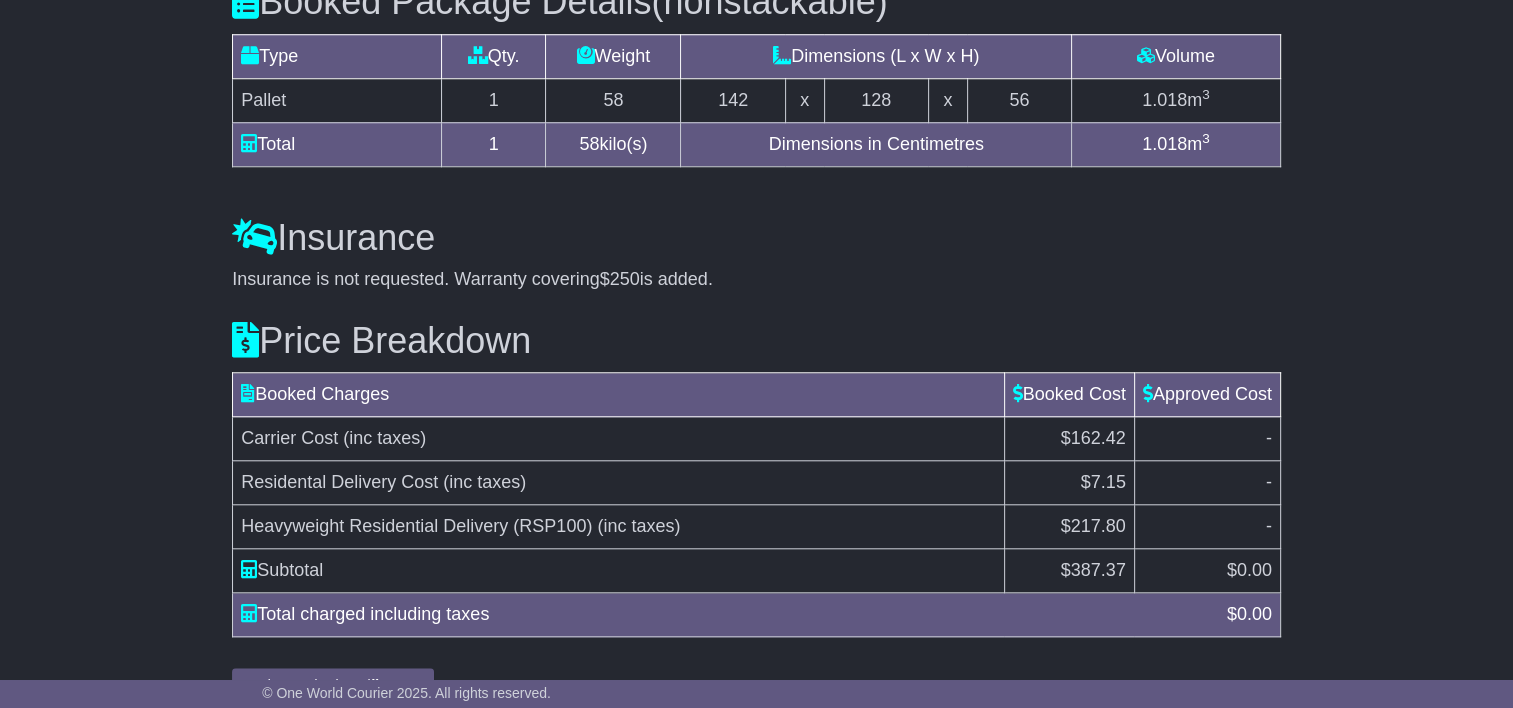 scroll, scrollTop: 1924, scrollLeft: 0, axis: vertical 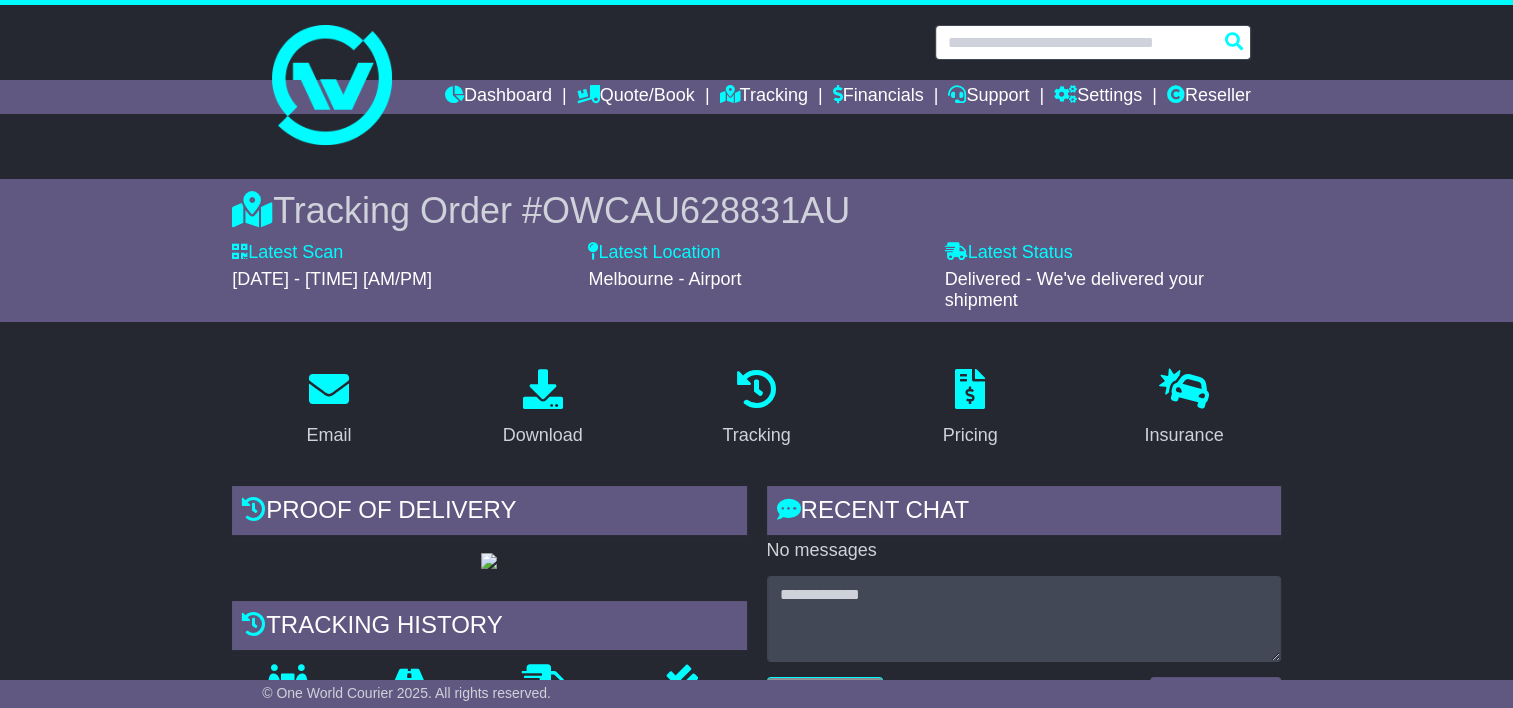 click at bounding box center [1093, 42] 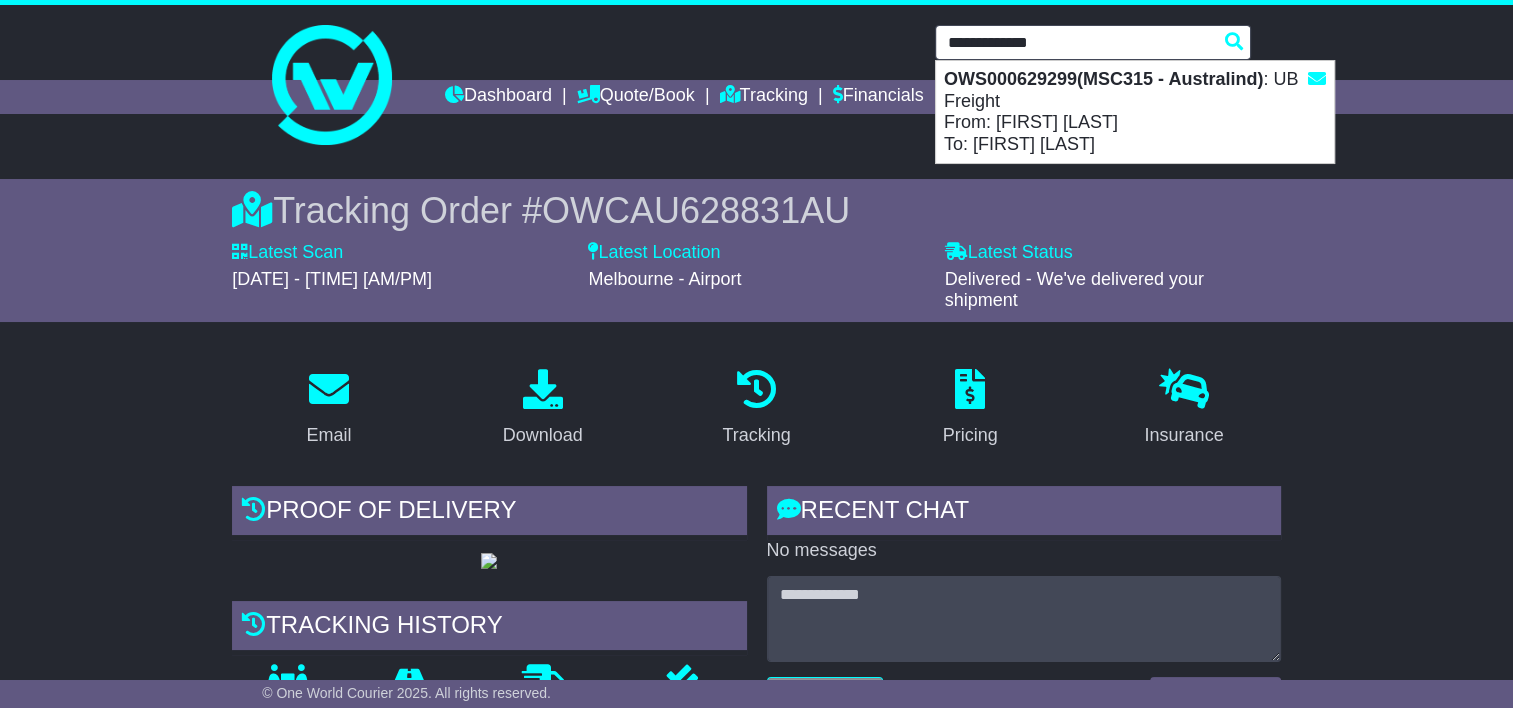 click on "OWS000629299(MSC315 - Australind) : UB Freight From: ANDREW PATTERSON To: Debrah Mizzi" at bounding box center (1135, 112) 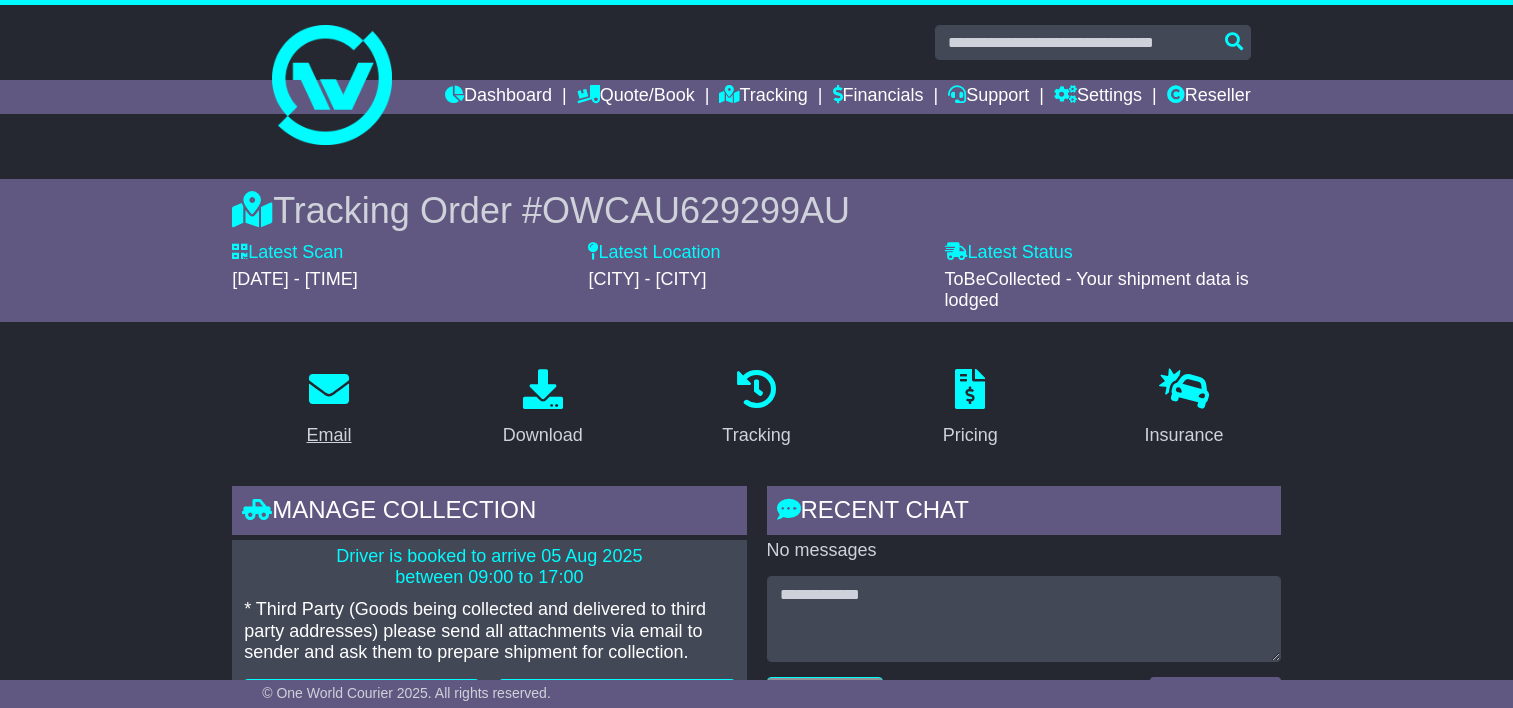 scroll, scrollTop: 0, scrollLeft: 0, axis: both 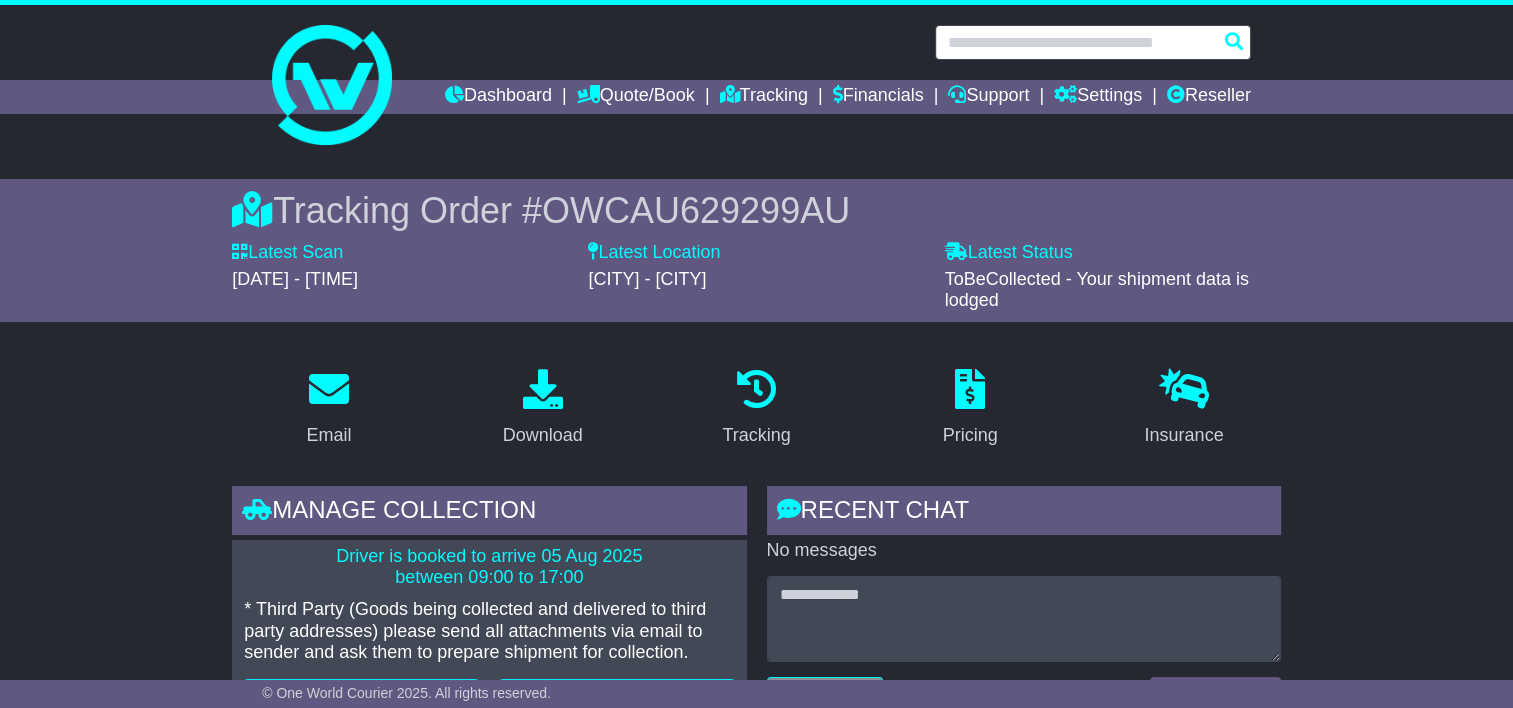 click at bounding box center (1093, 42) 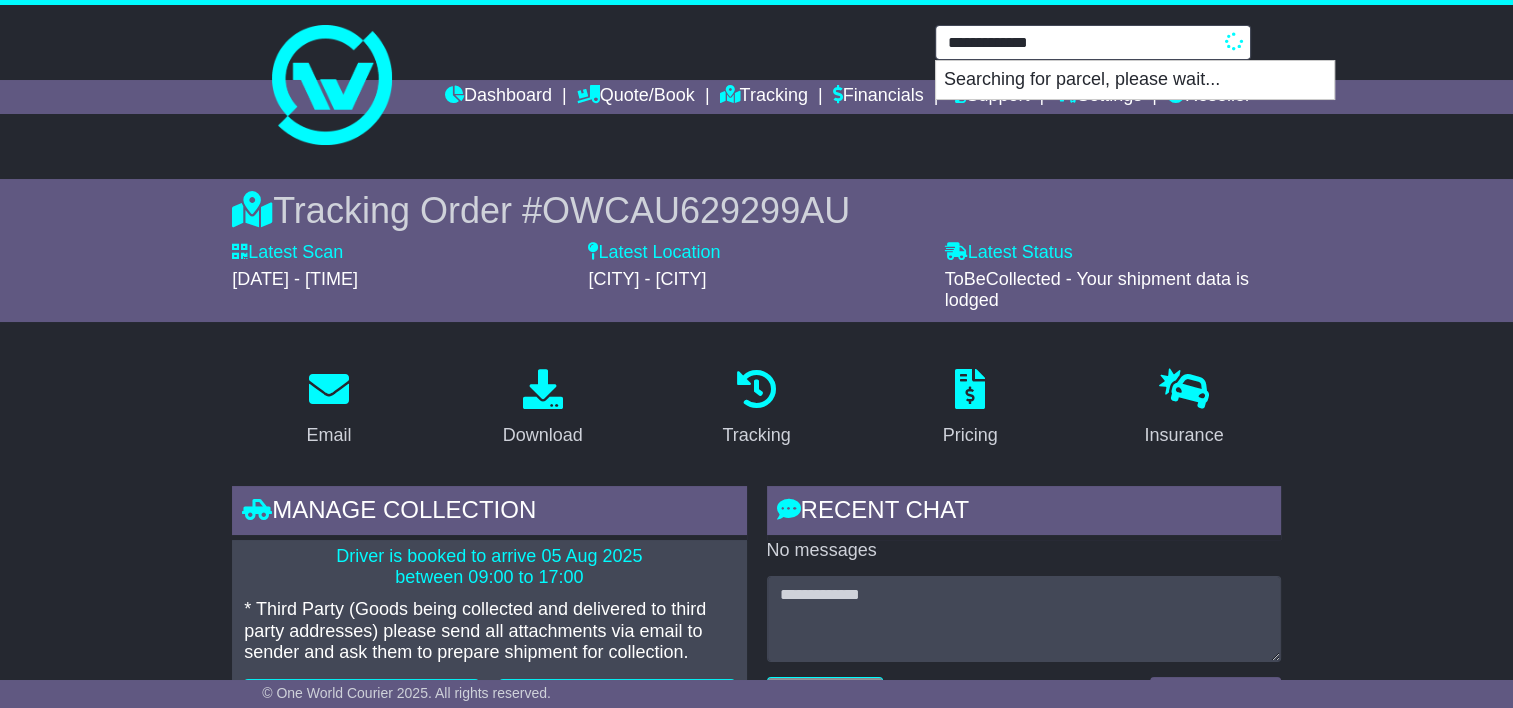 click on "**********" at bounding box center [1093, 42] 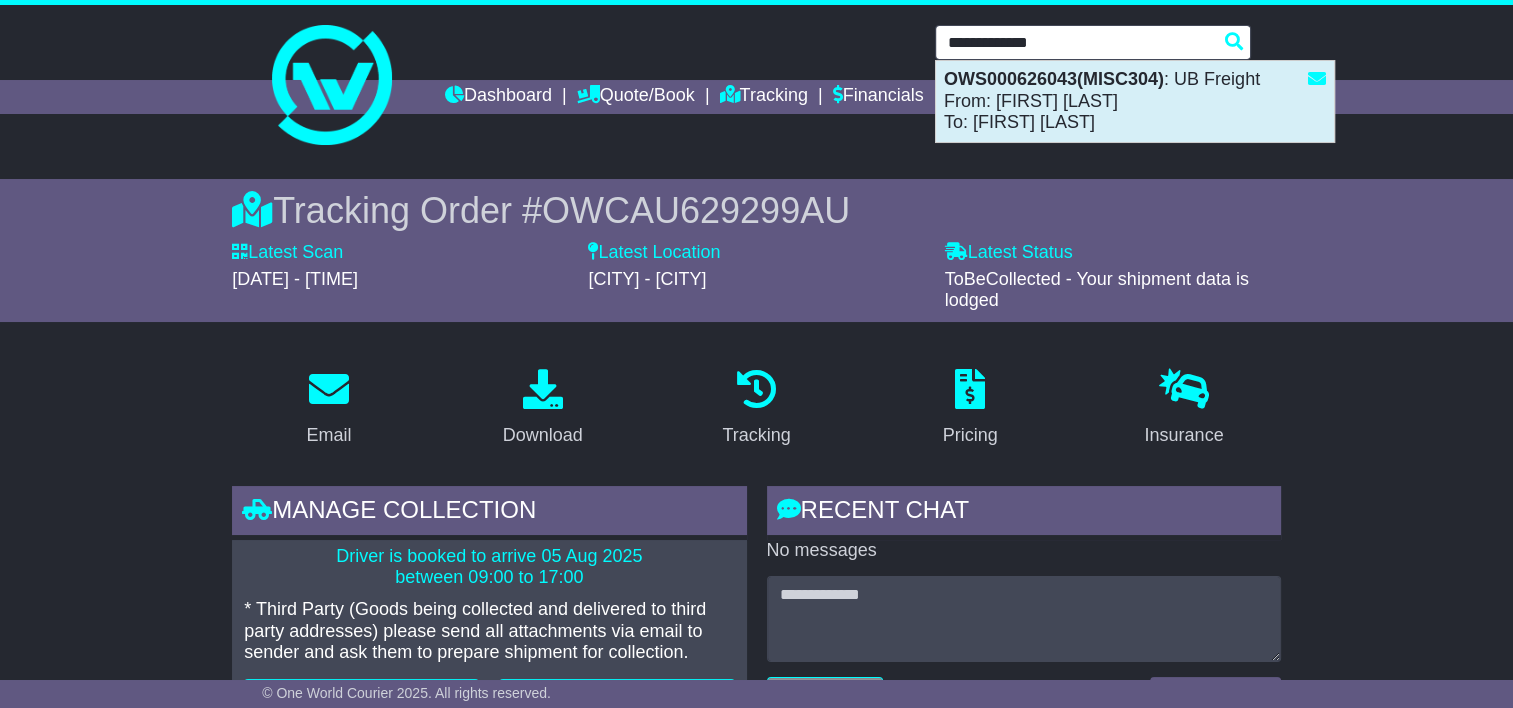 click on "OWS000626043(MISC304)" at bounding box center (1054, 79) 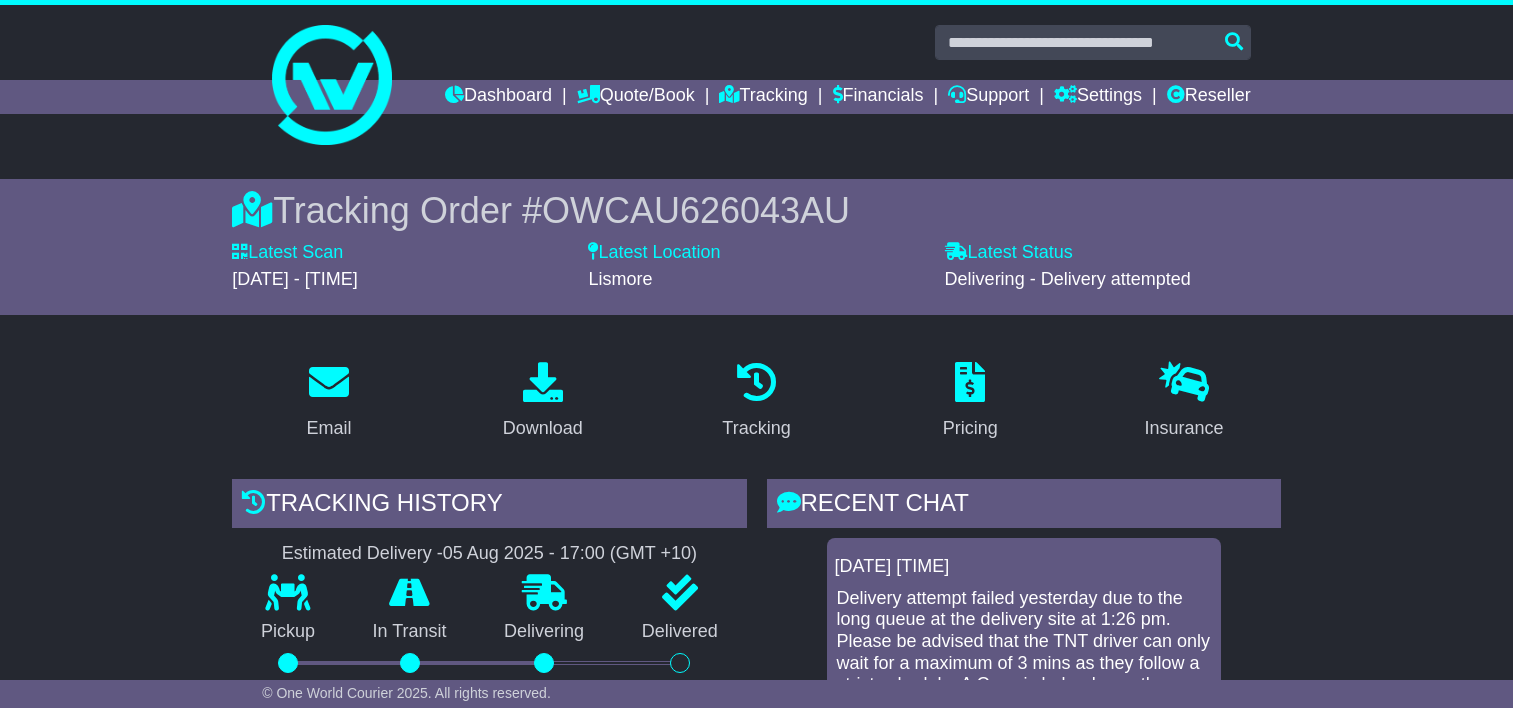 scroll, scrollTop: 0, scrollLeft: 0, axis: both 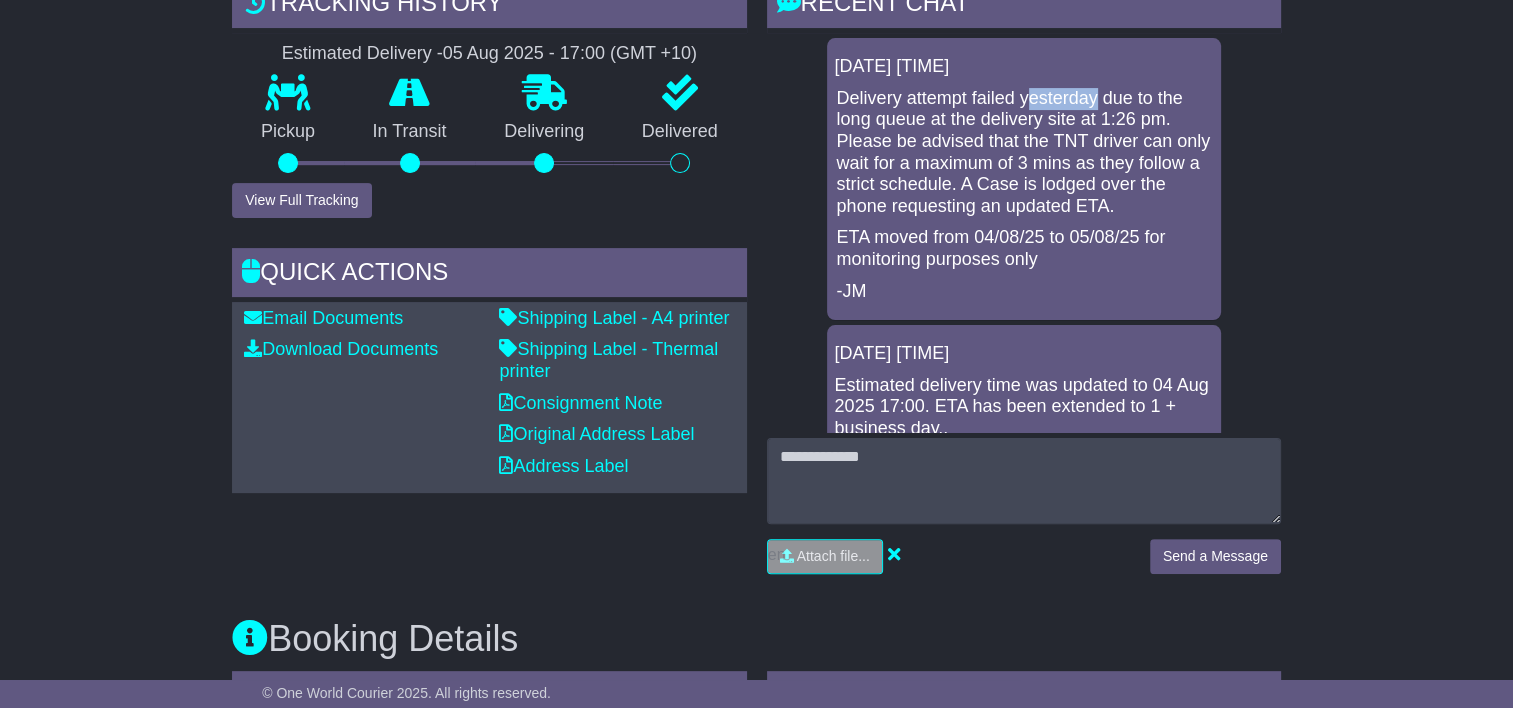 drag, startPoint x: 1032, startPoint y: 105, endPoint x: 1097, endPoint y: 104, distance: 65.00769 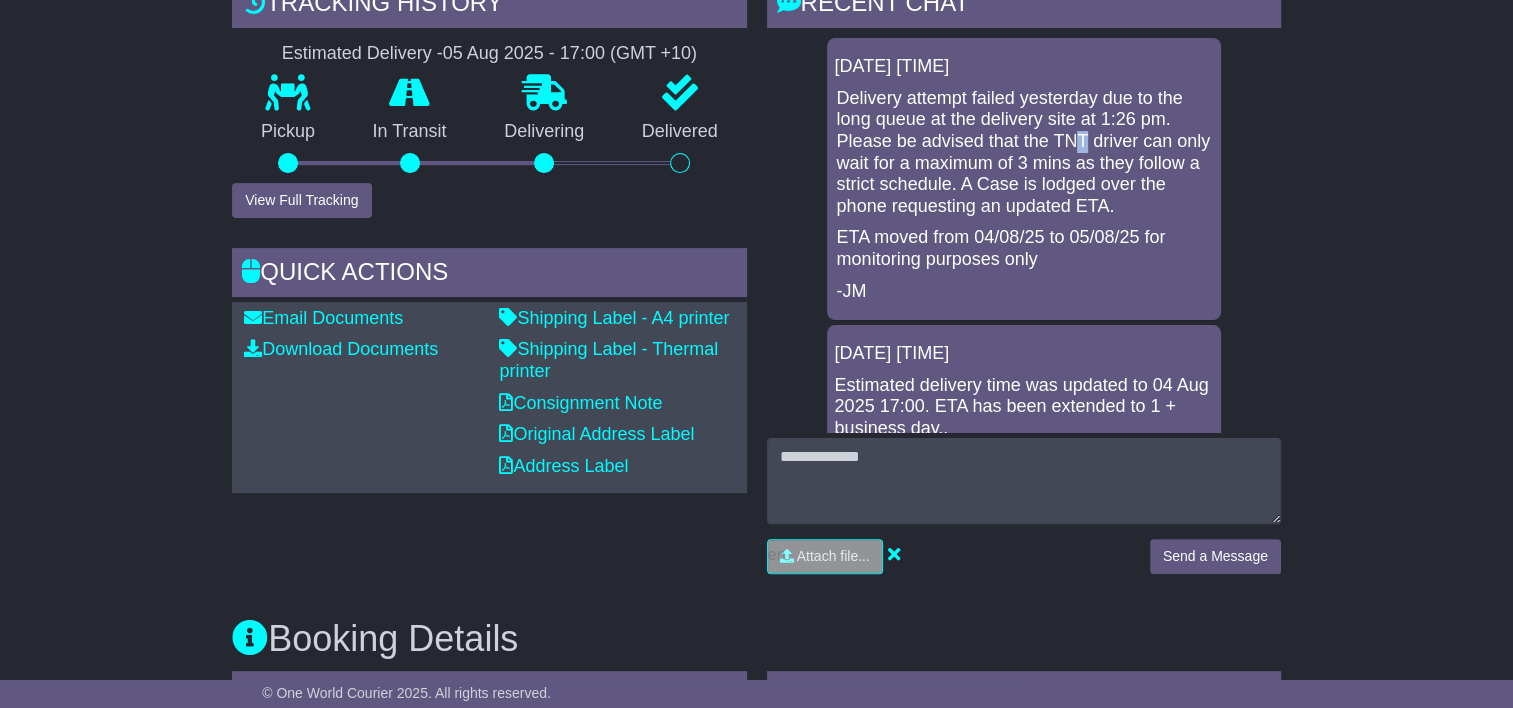 drag, startPoint x: 1097, startPoint y: 104, endPoint x: 1079, endPoint y: 144, distance: 43.863426 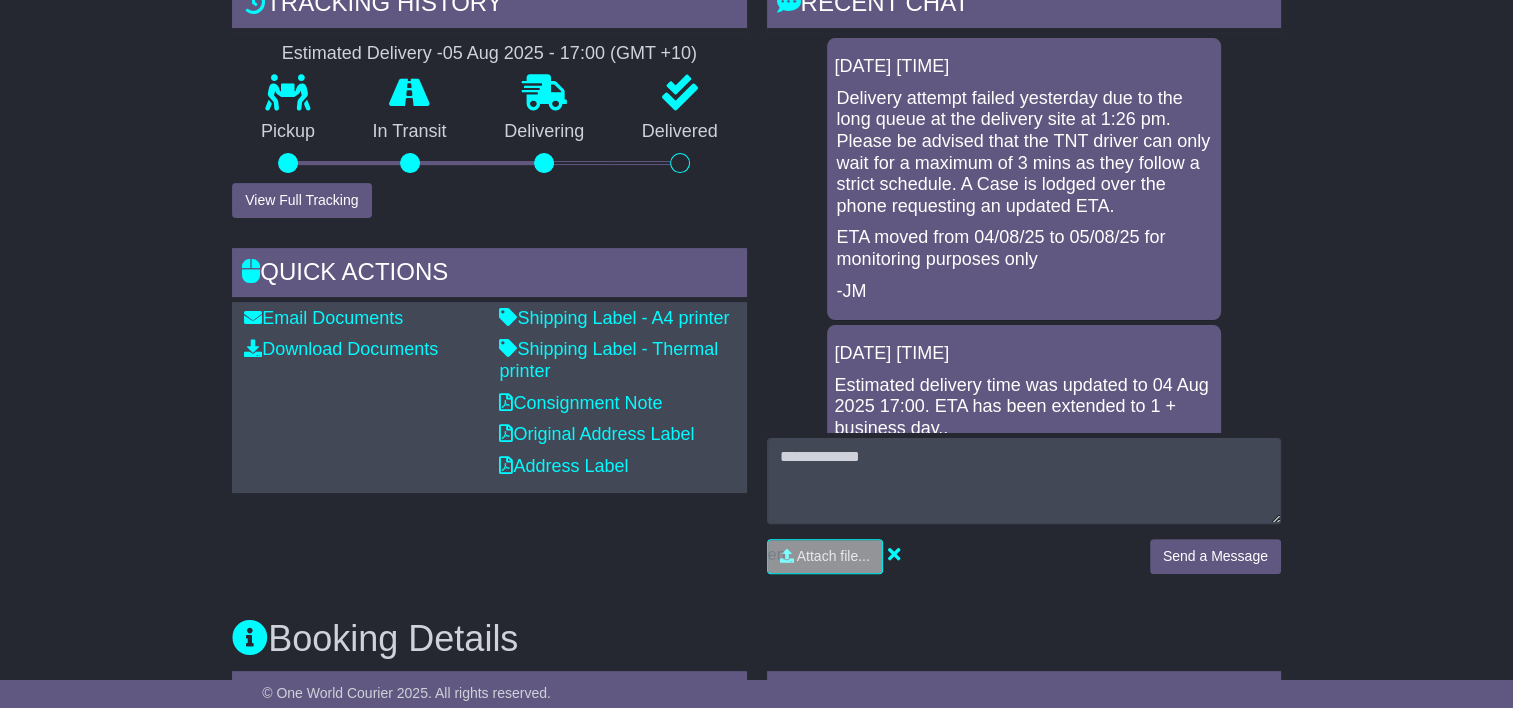 drag, startPoint x: 1079, startPoint y: 144, endPoint x: 973, endPoint y: 127, distance: 107.35455 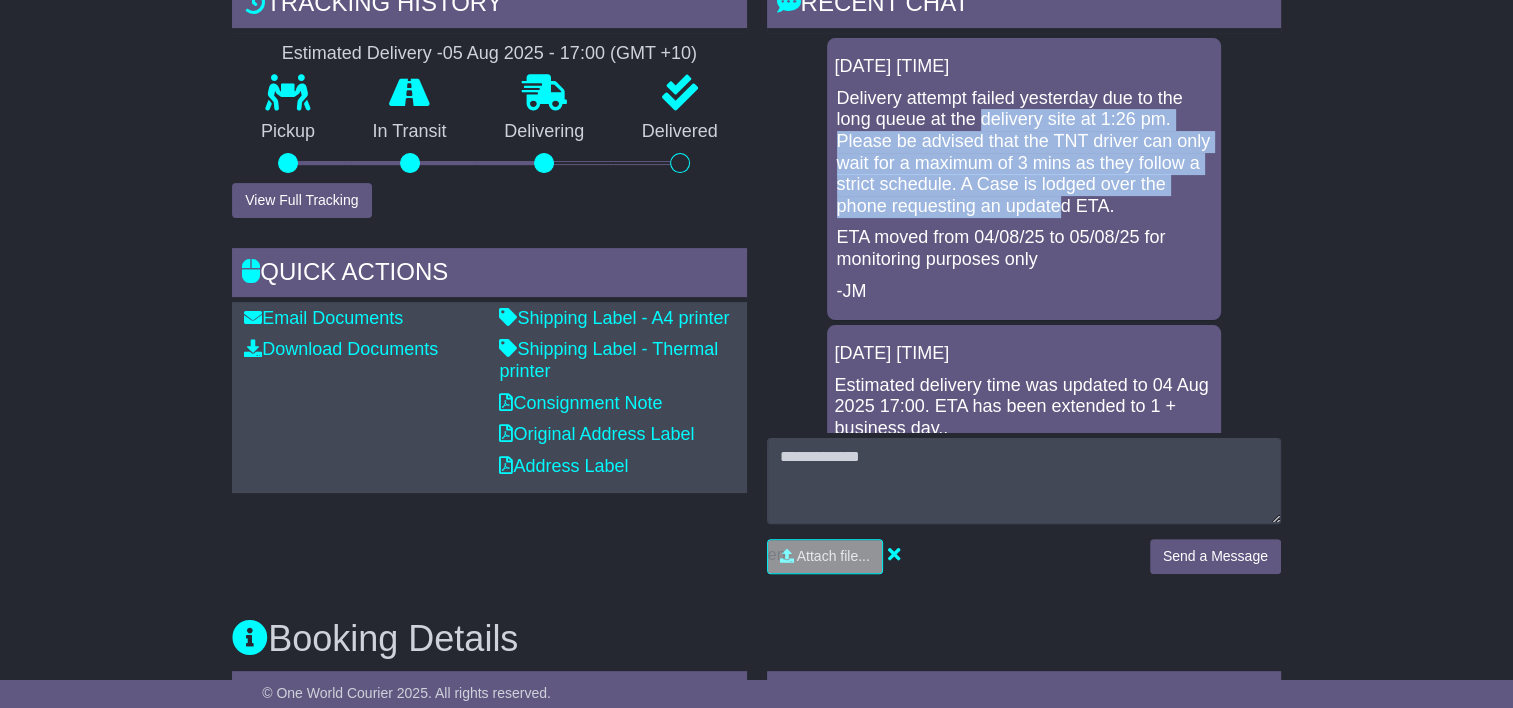 drag, startPoint x: 980, startPoint y: 123, endPoint x: 1131, endPoint y: 207, distance: 172.79178 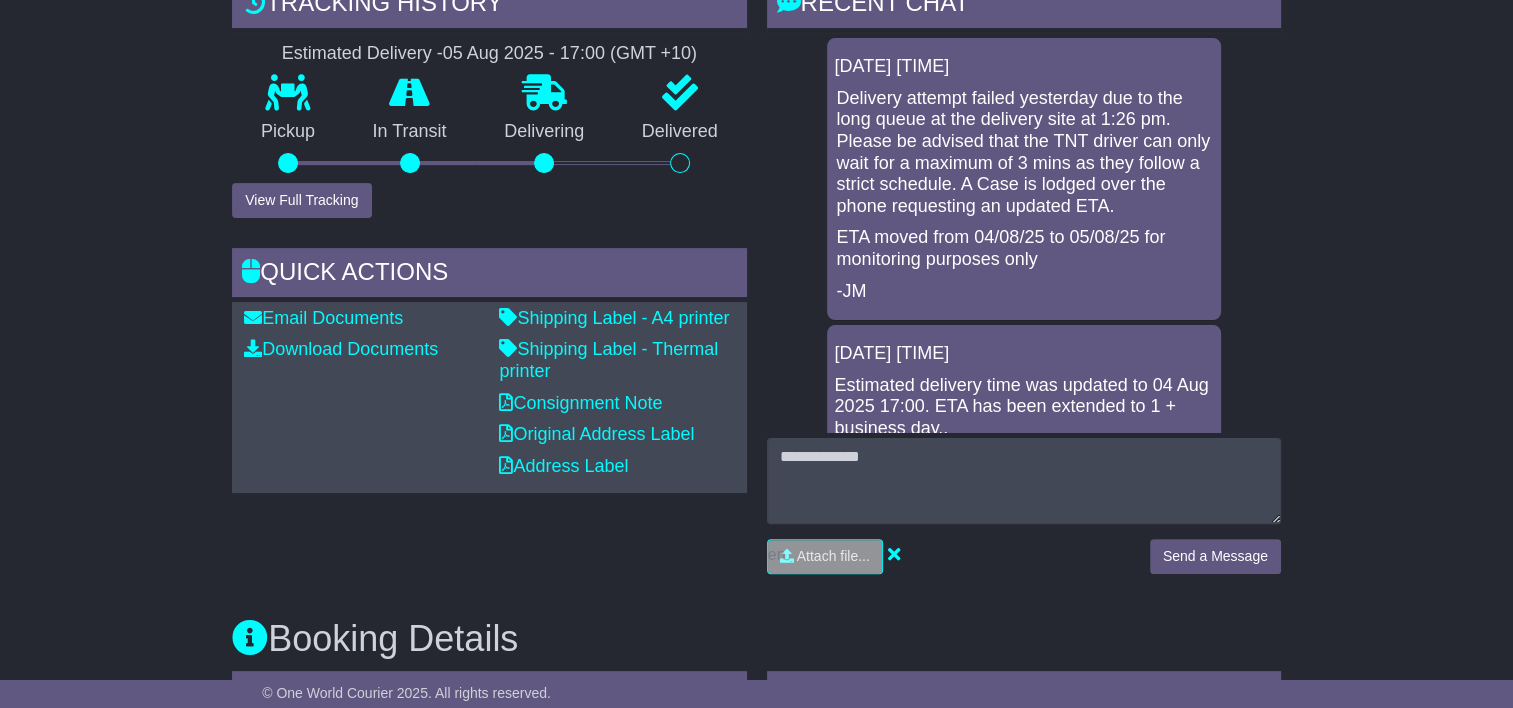 drag, startPoint x: 1131, startPoint y: 207, endPoint x: 1013, endPoint y: 247, distance: 124.595345 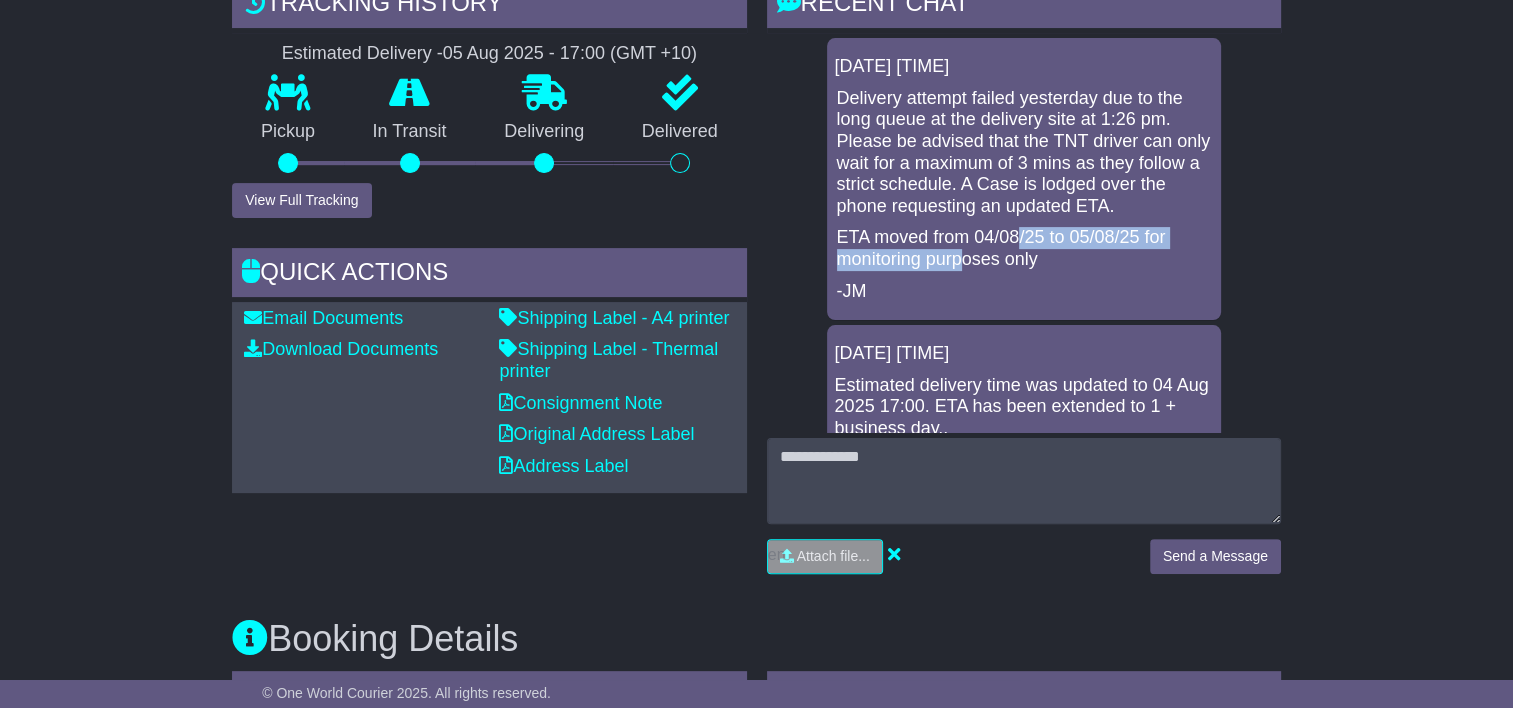 drag, startPoint x: 1023, startPoint y: 236, endPoint x: 968, endPoint y: 267, distance: 63.134777 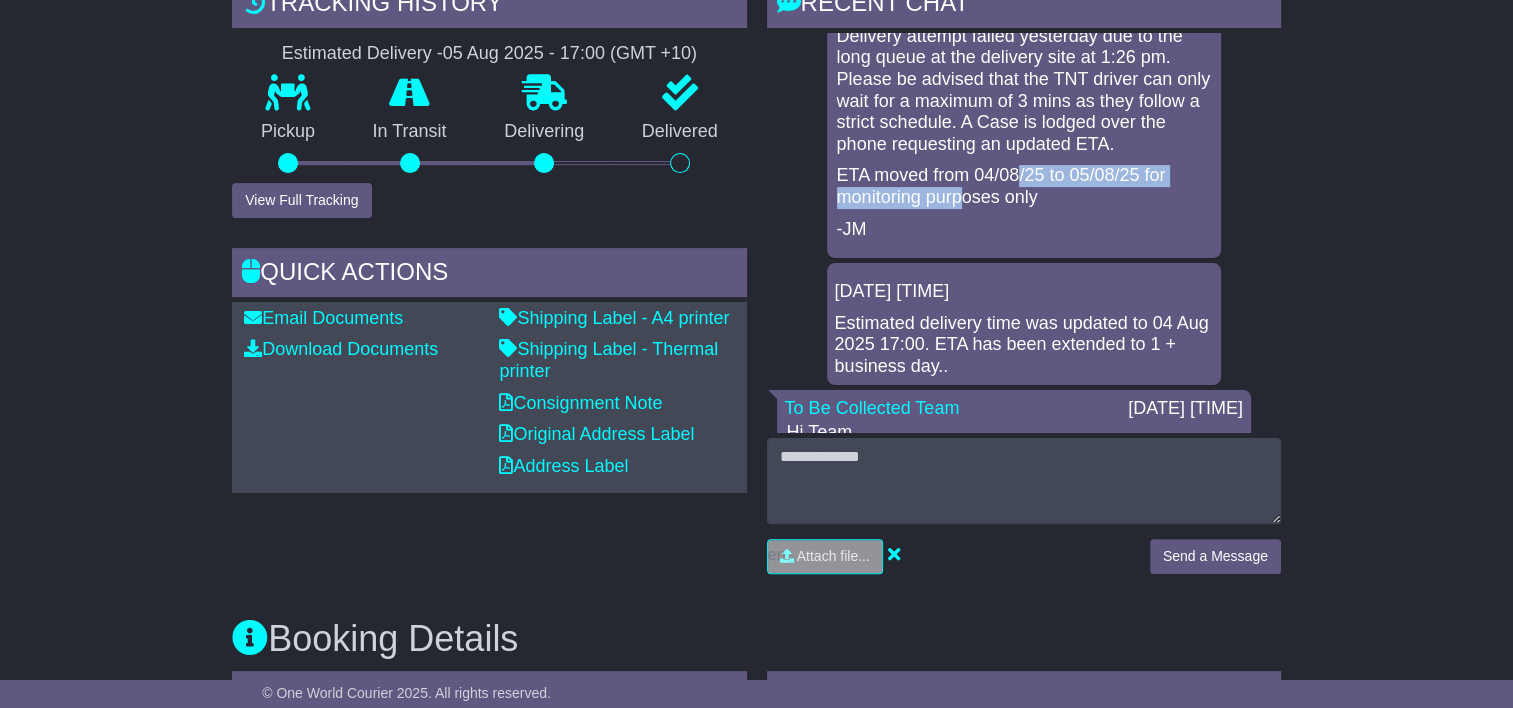 scroll, scrollTop: 0, scrollLeft: 0, axis: both 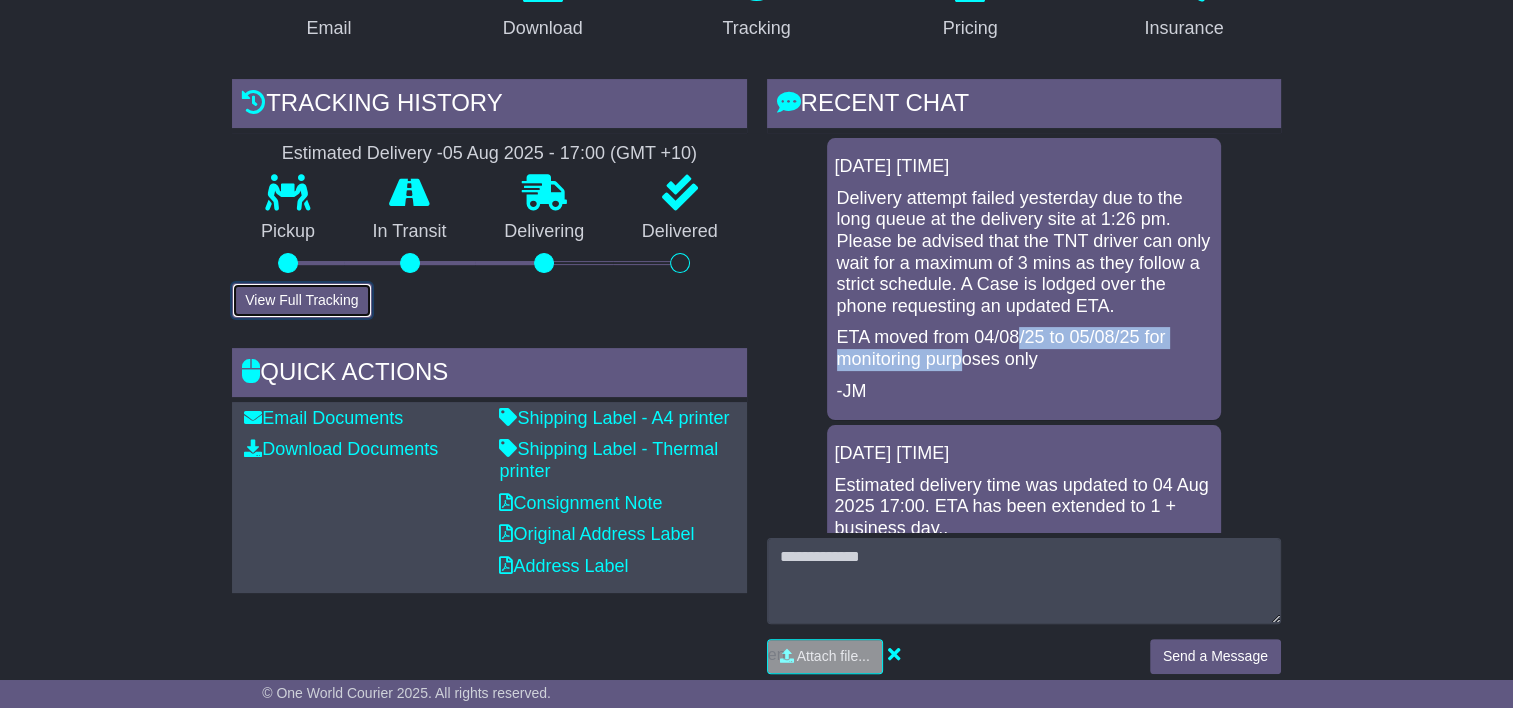 click on "View Full Tracking" at bounding box center [301, 300] 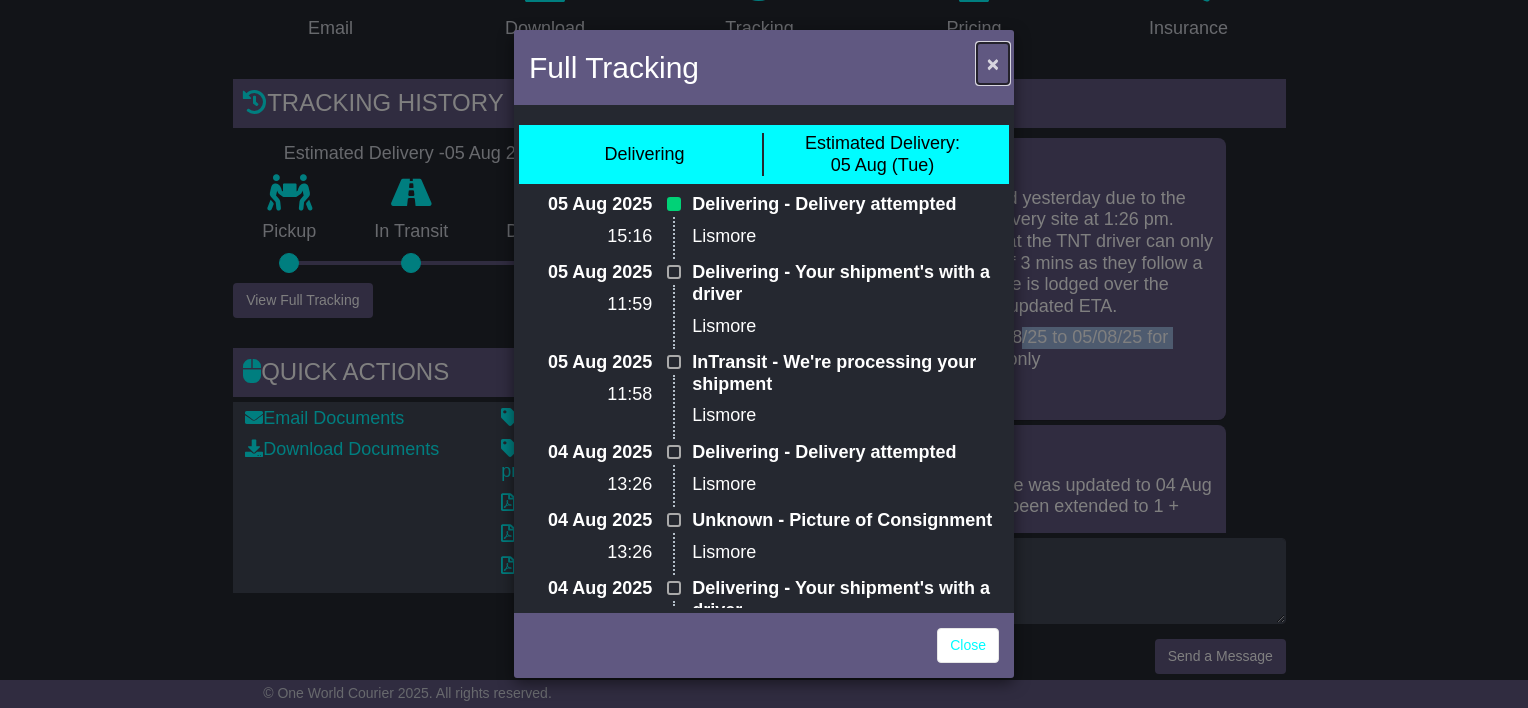 click on "×" at bounding box center (993, 63) 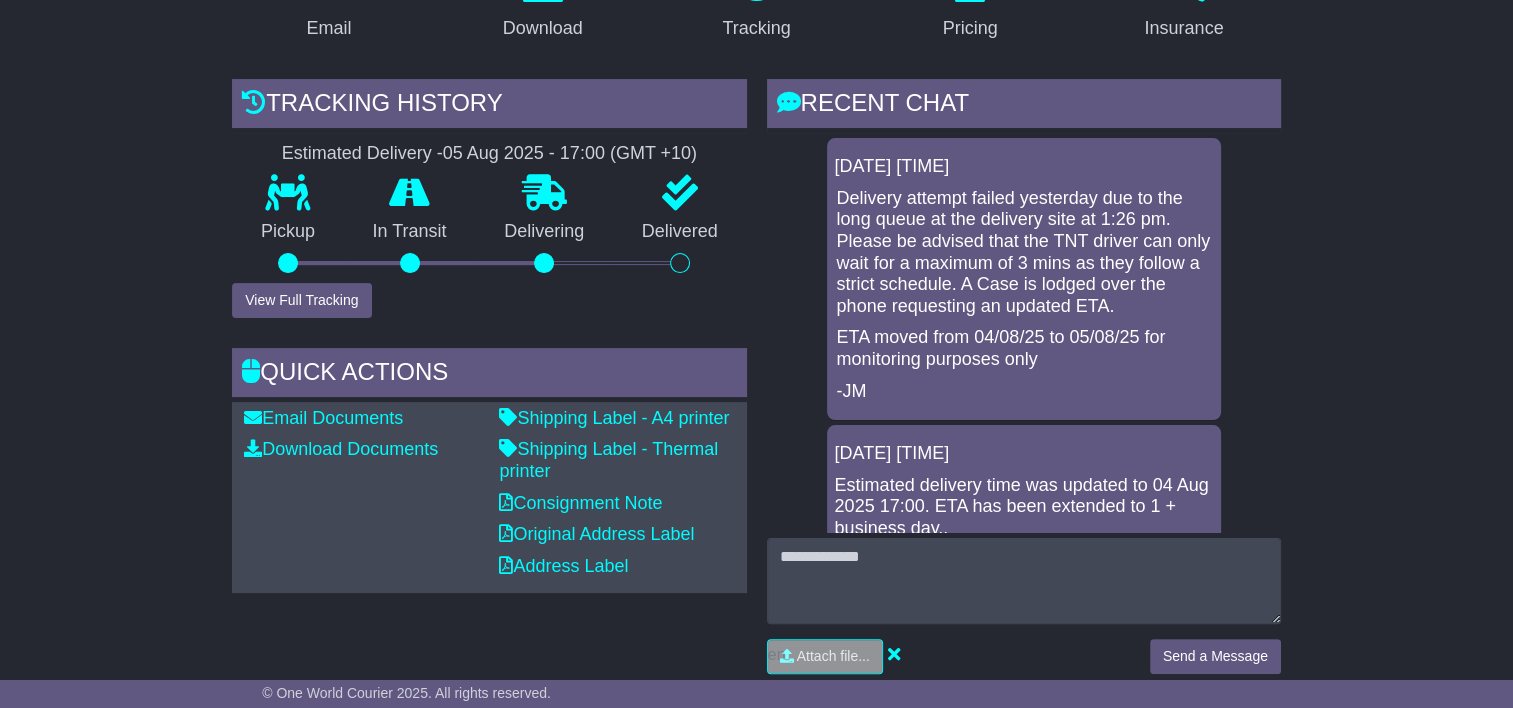 click on "Delivery attempt failed yesterday due to the long queue at the delivery site at 1:26 pm. Please be advised that the TNT driver can only wait for a maximum of 3 mins as they follow a strict schedule. A Case is lodged over the phone requesting an updated ETA." at bounding box center [1024, 253] 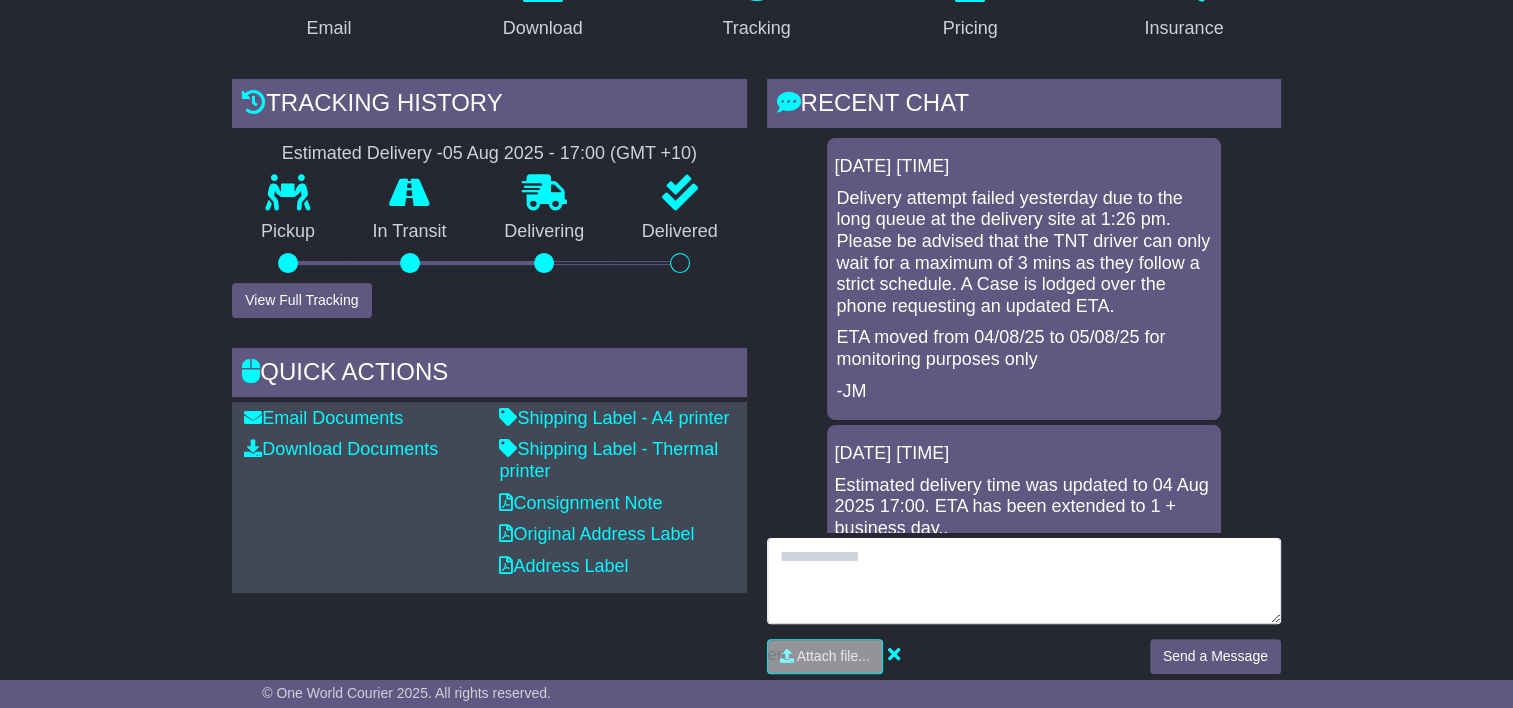 click at bounding box center (1024, 581) 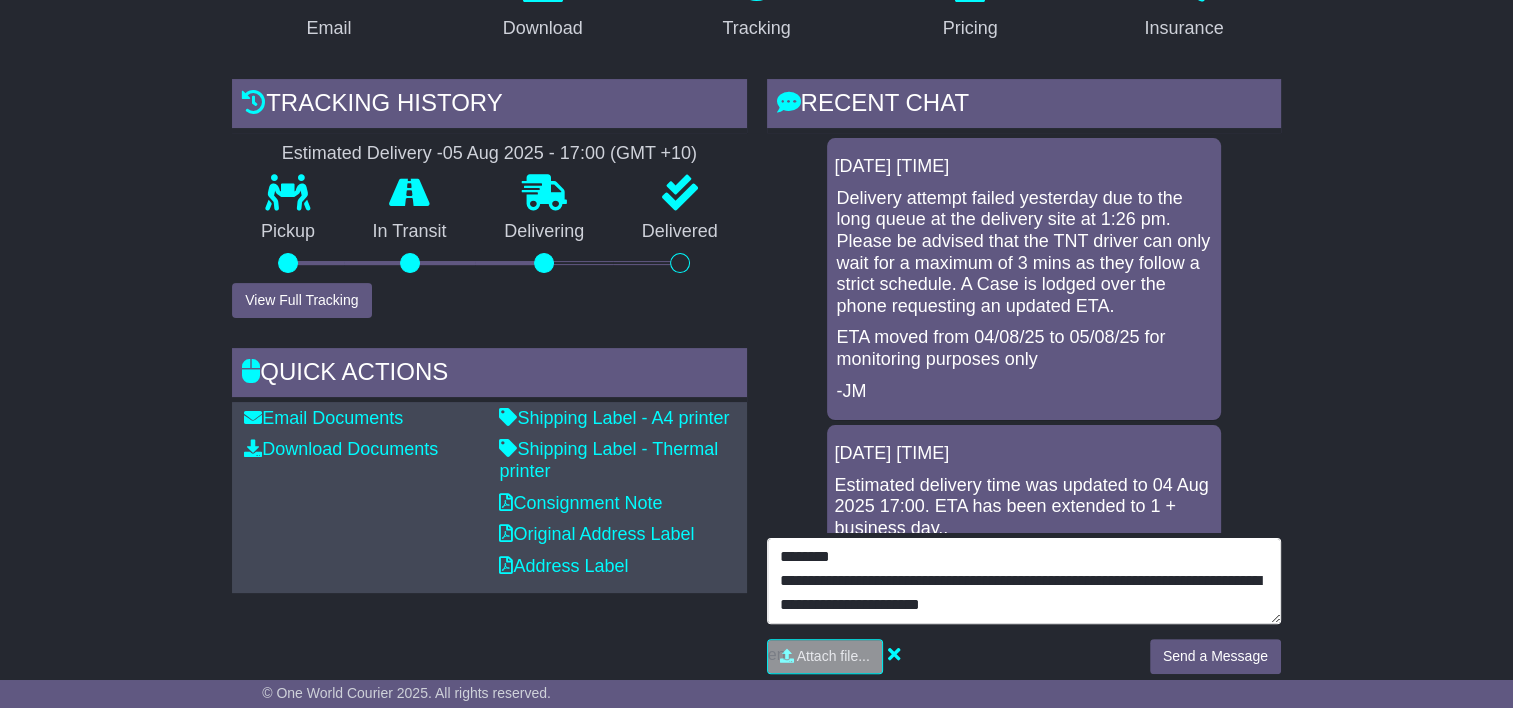 scroll, scrollTop: 0, scrollLeft: 0, axis: both 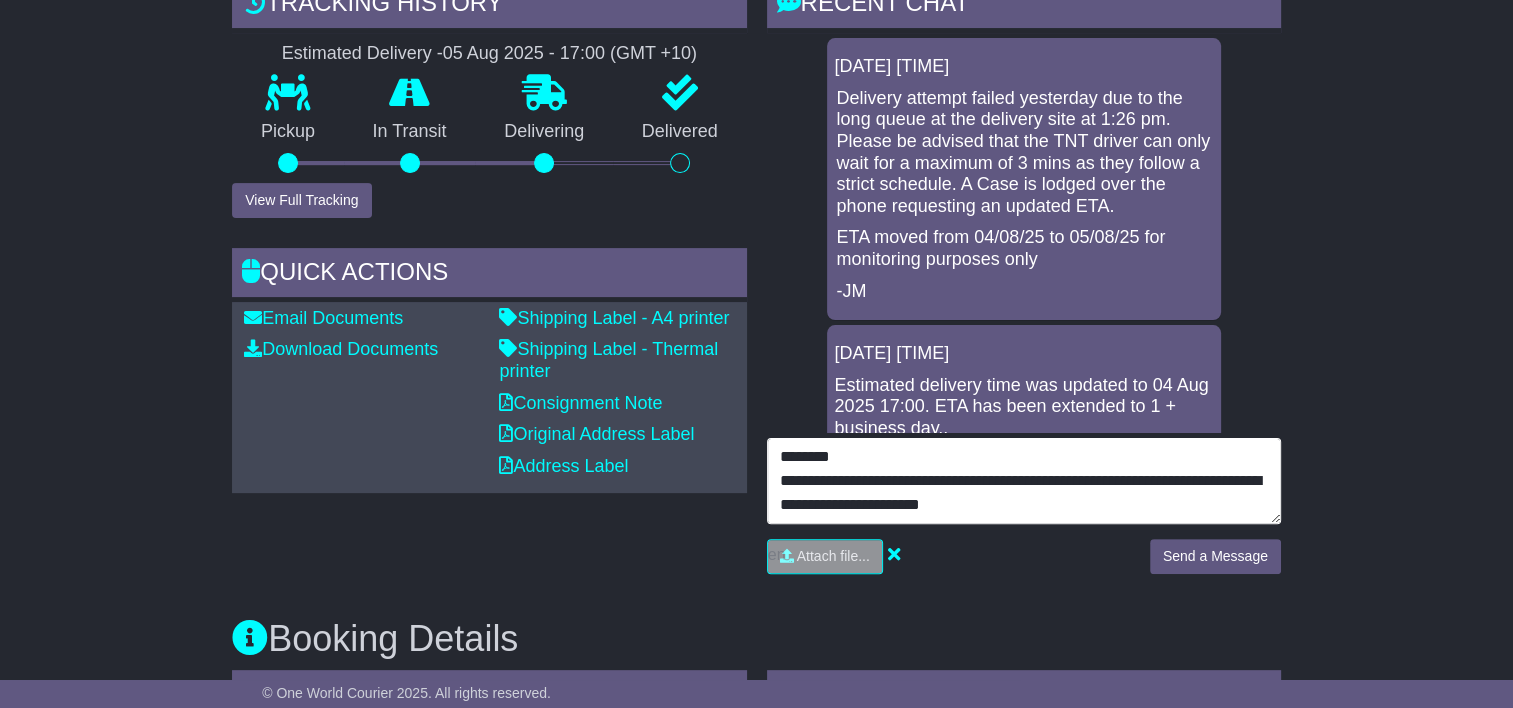 type on "**********" 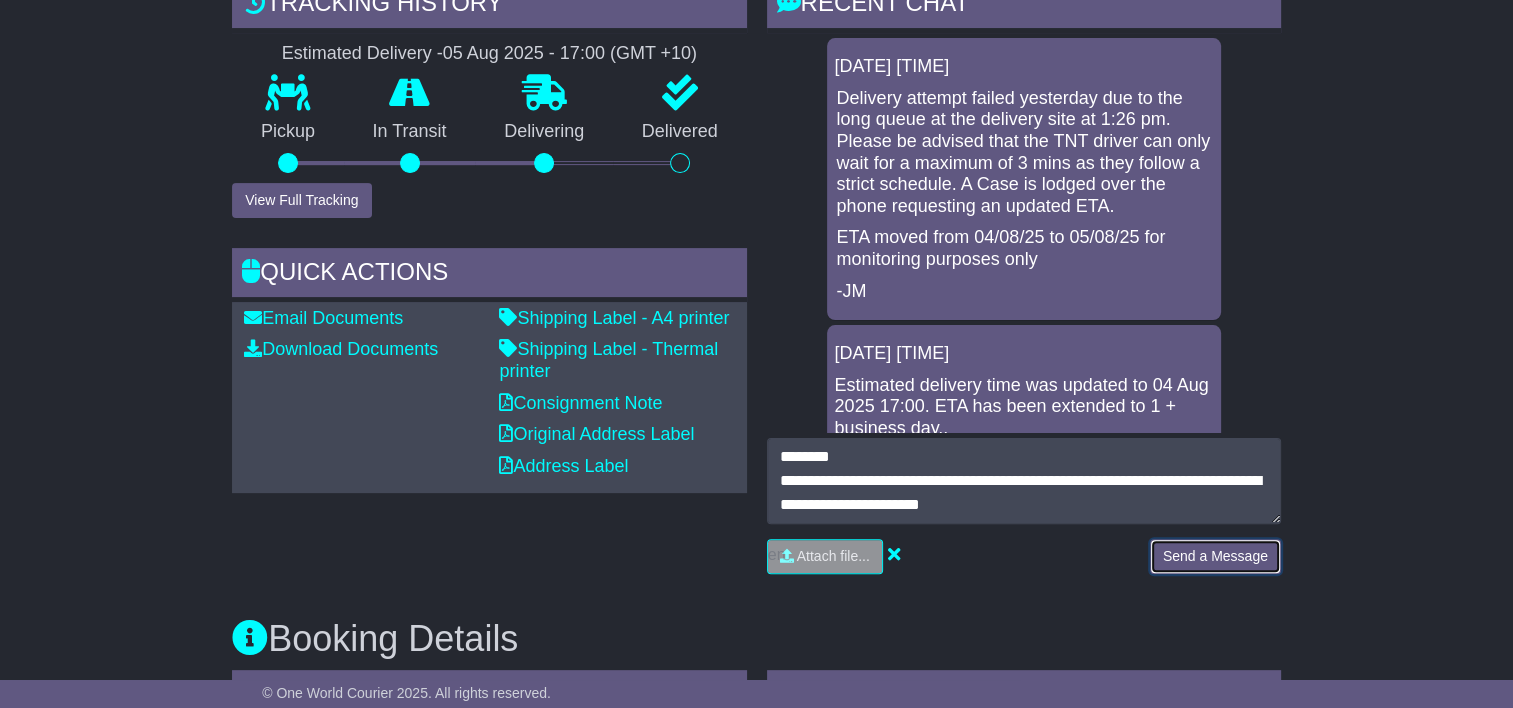click on "Send a Message" at bounding box center [1215, 556] 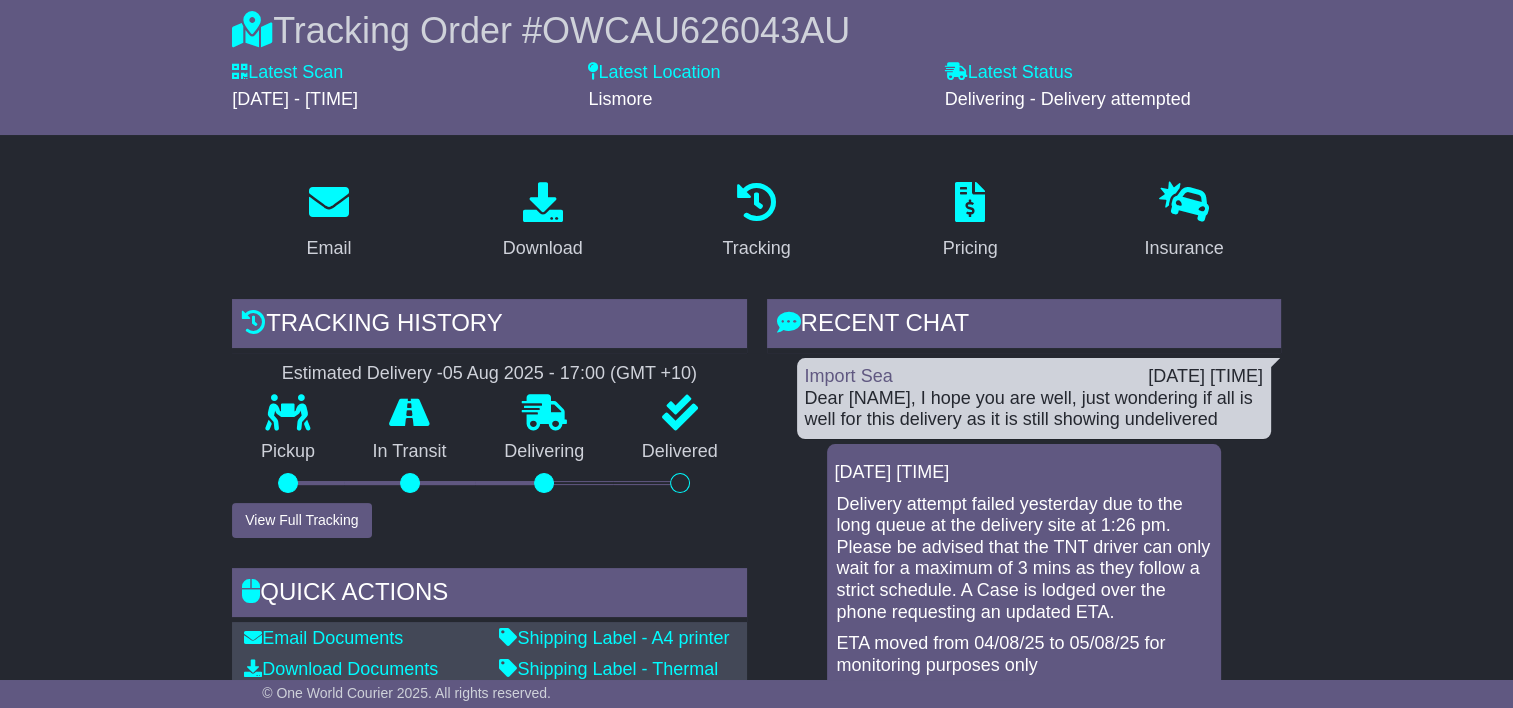 scroll, scrollTop: 300, scrollLeft: 0, axis: vertical 